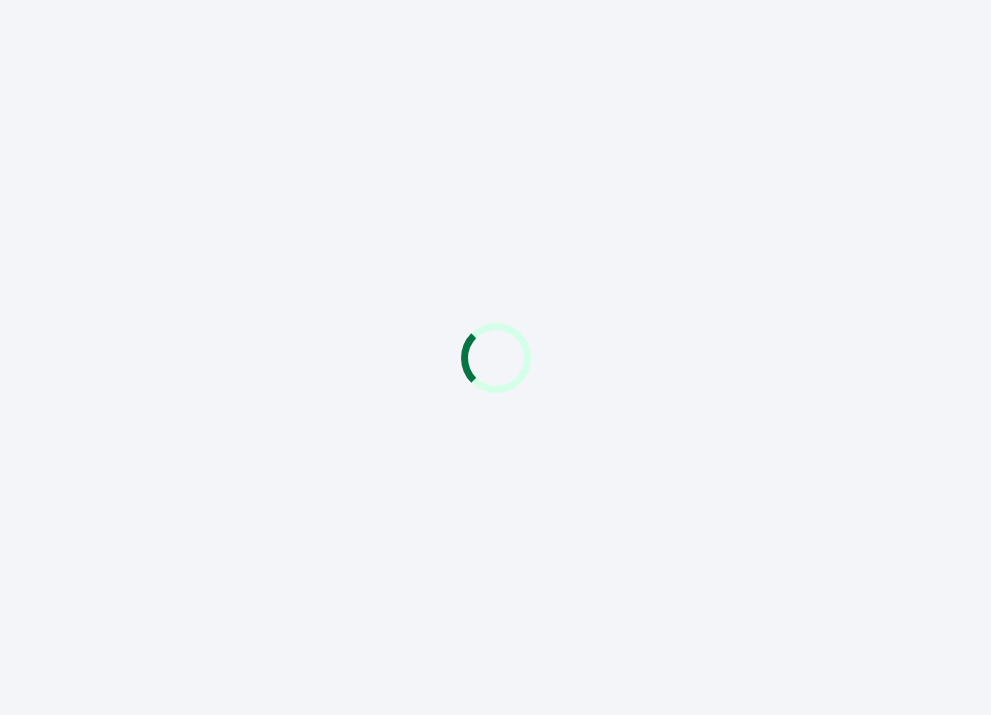 scroll, scrollTop: 0, scrollLeft: 0, axis: both 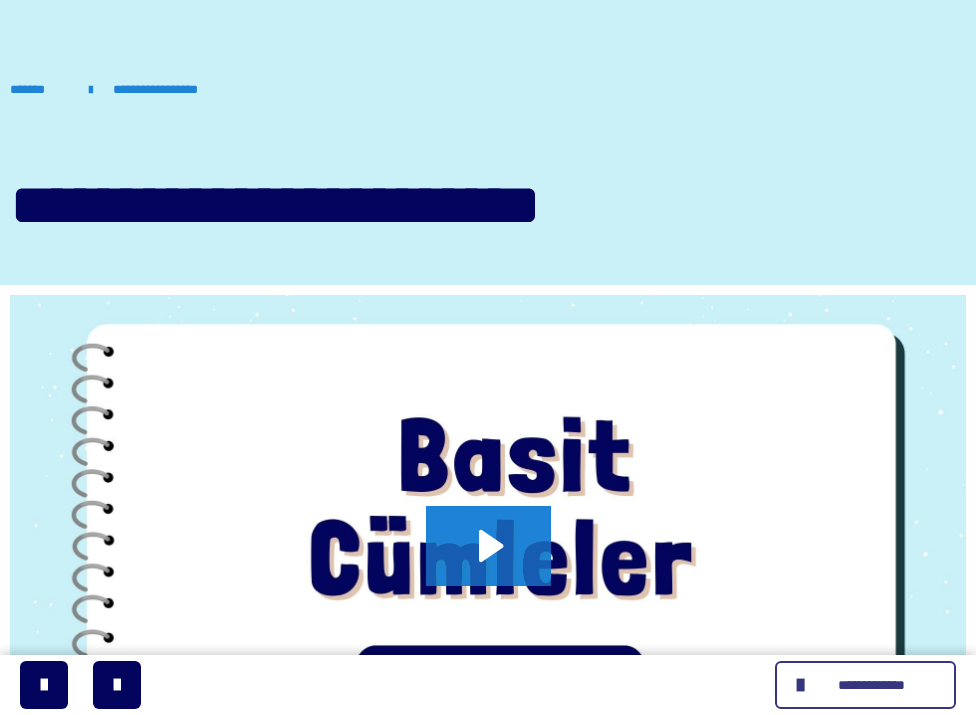 click on "**********" at bounding box center [871, 685] 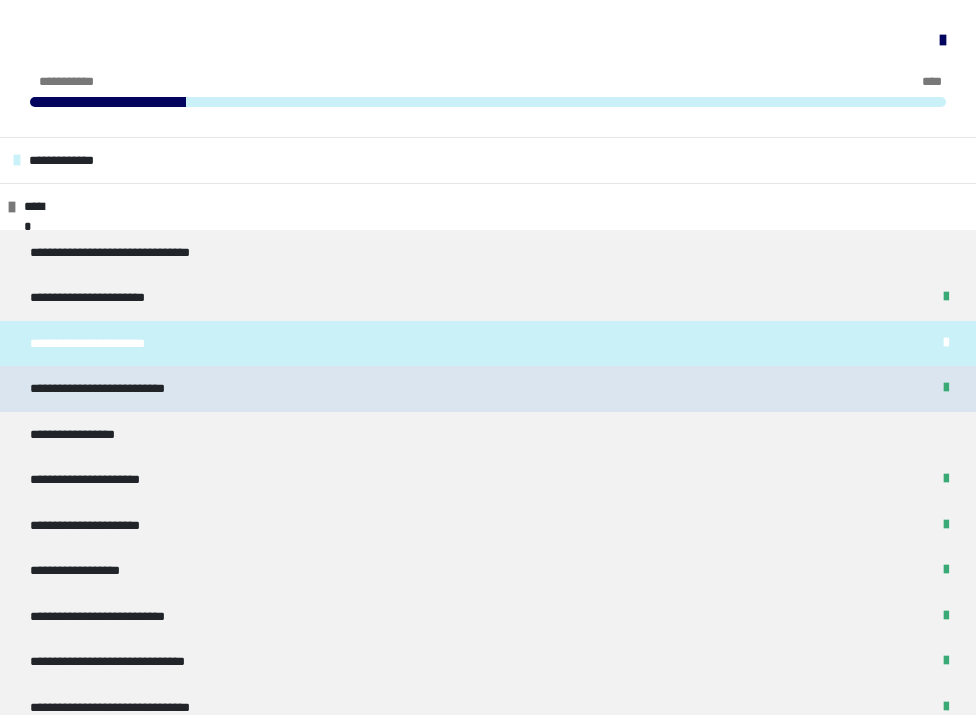 scroll, scrollTop: 931, scrollLeft: 0, axis: vertical 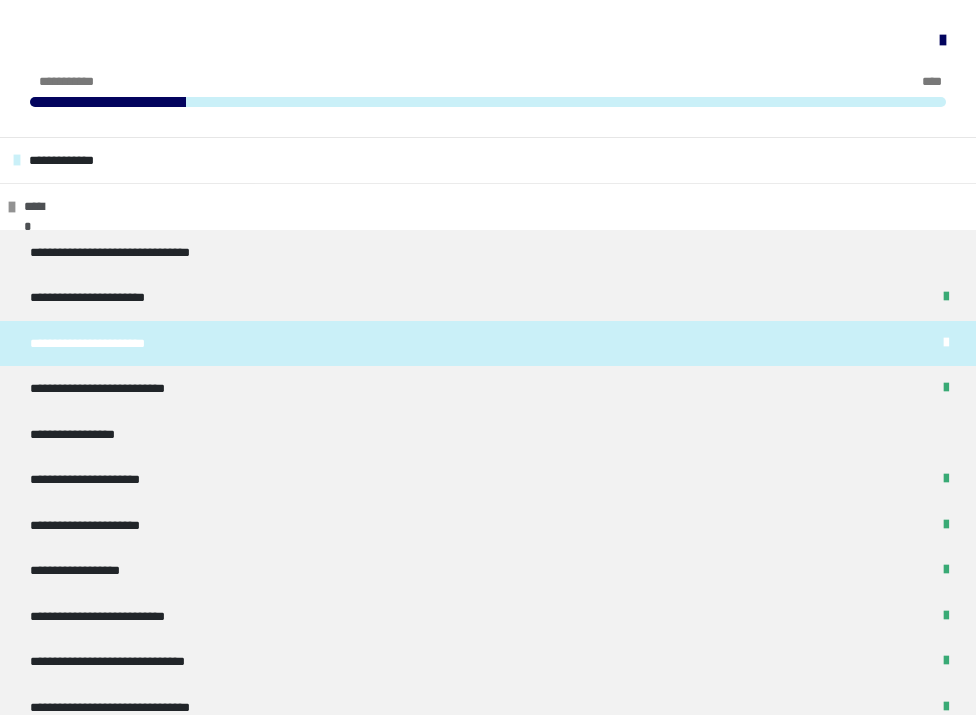 click on "******" at bounding box center [488, 206] 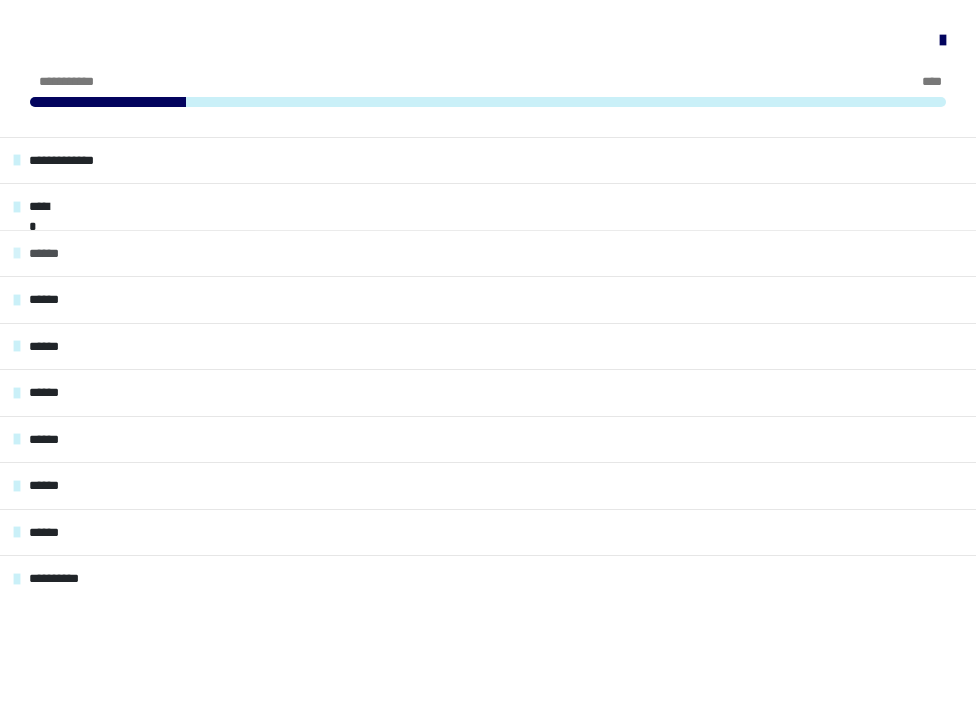 click on "******" at bounding box center (488, 253) 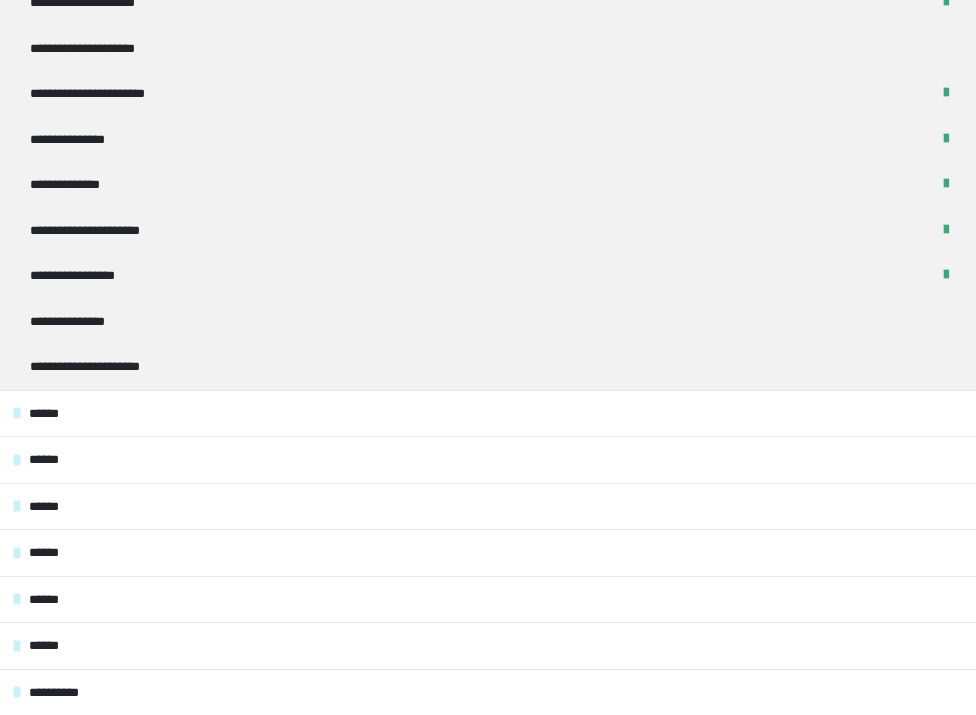 scroll, scrollTop: 0, scrollLeft: 0, axis: both 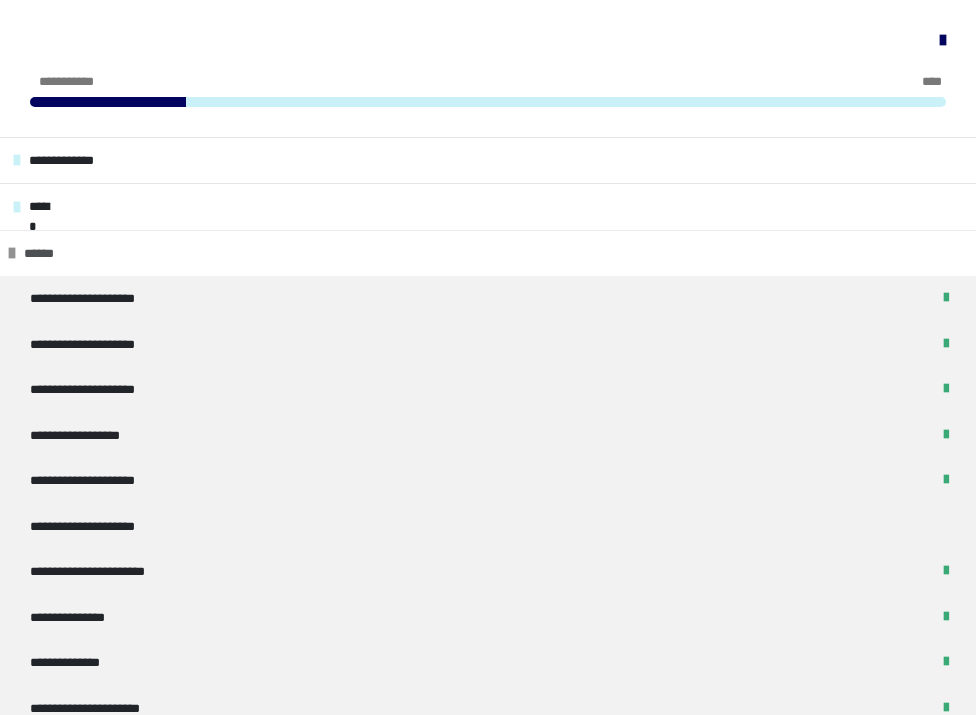 click on "******" at bounding box center (488, 253) 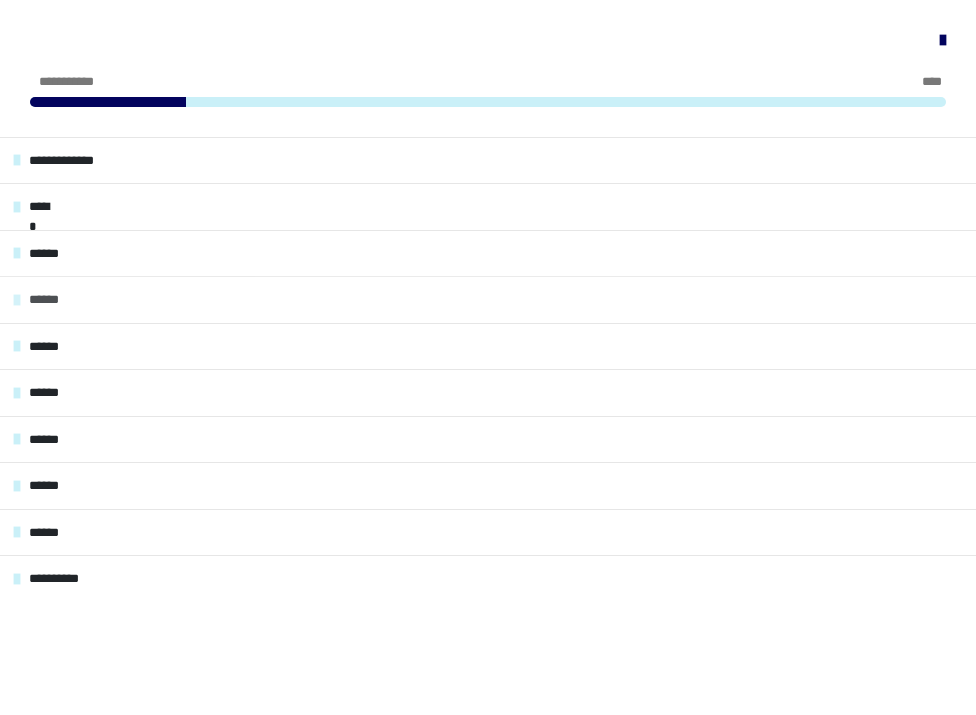 click on "******" at bounding box center (488, 299) 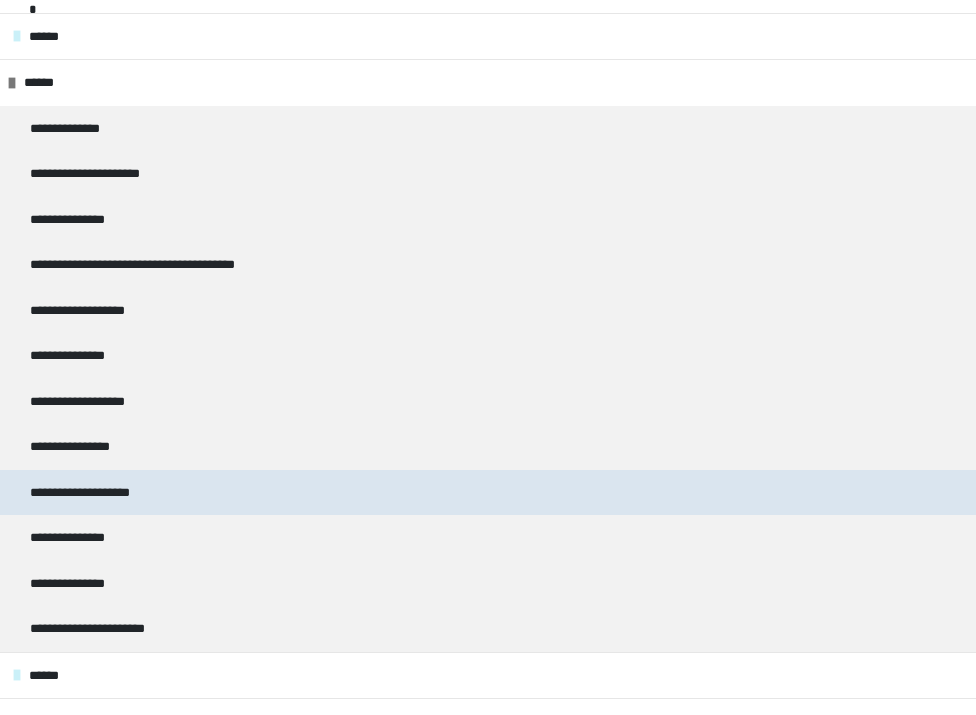 scroll, scrollTop: 141, scrollLeft: 0, axis: vertical 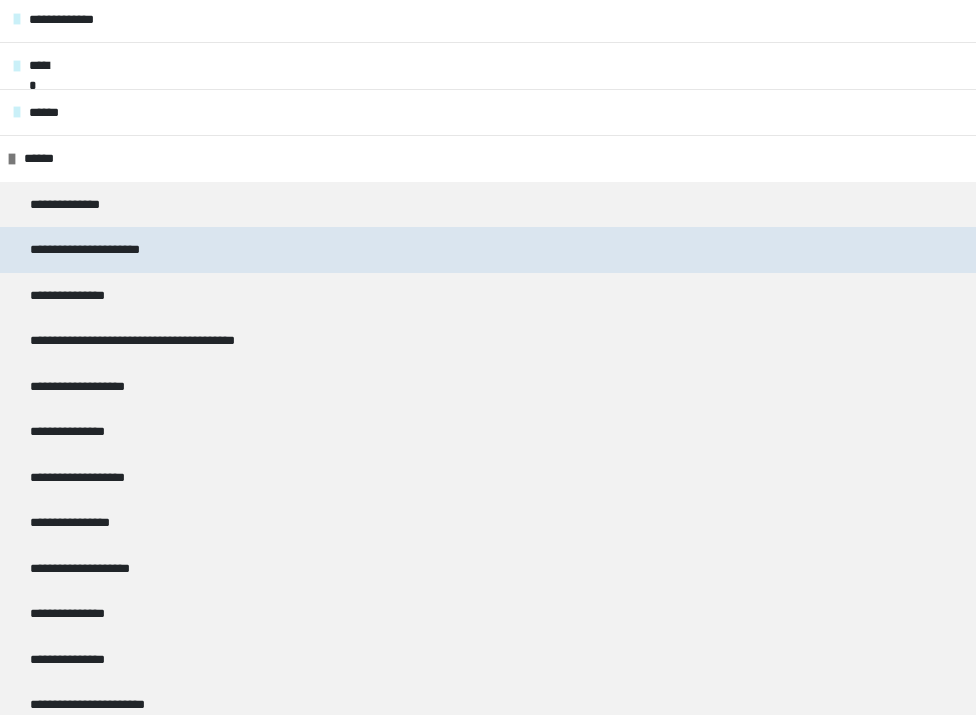click on "**********" at bounding box center [488, 250] 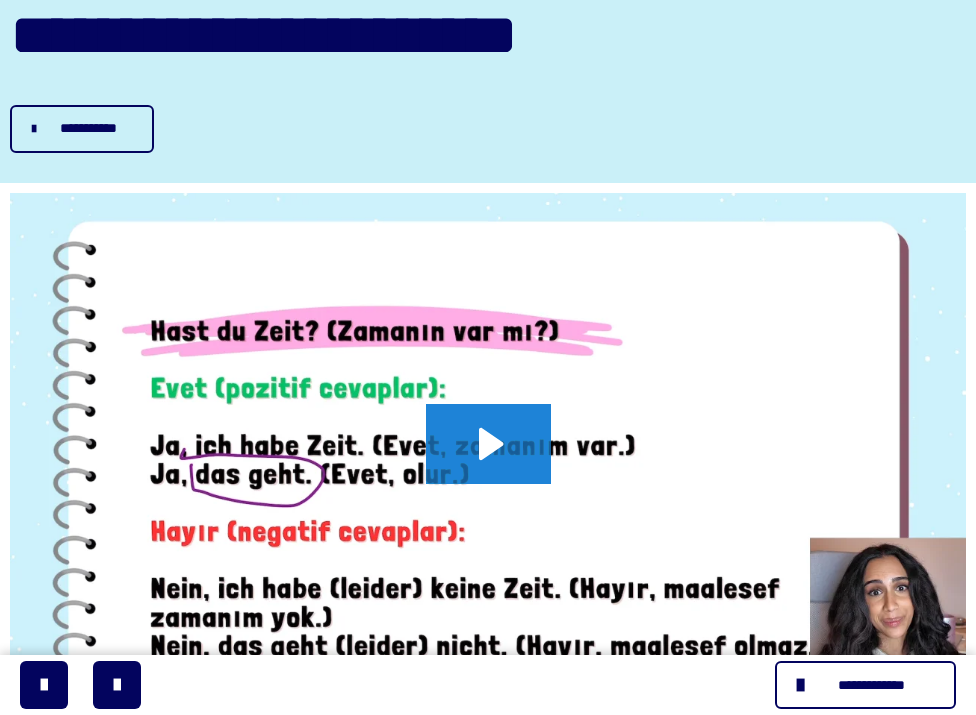 scroll, scrollTop: 223, scrollLeft: 0, axis: vertical 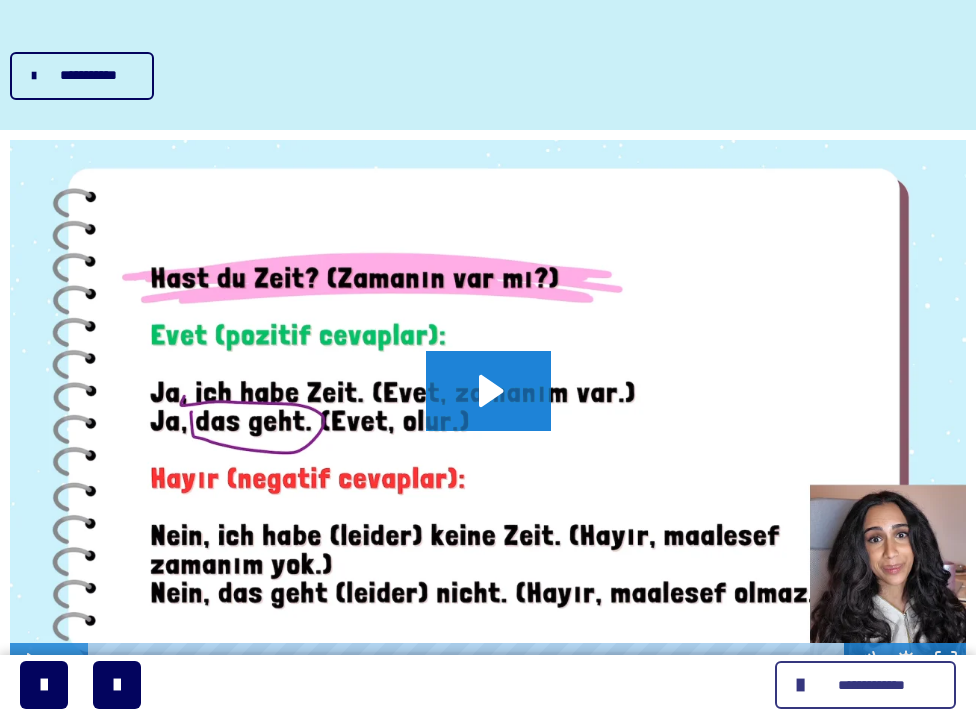 click on "**********" at bounding box center (871, 685) 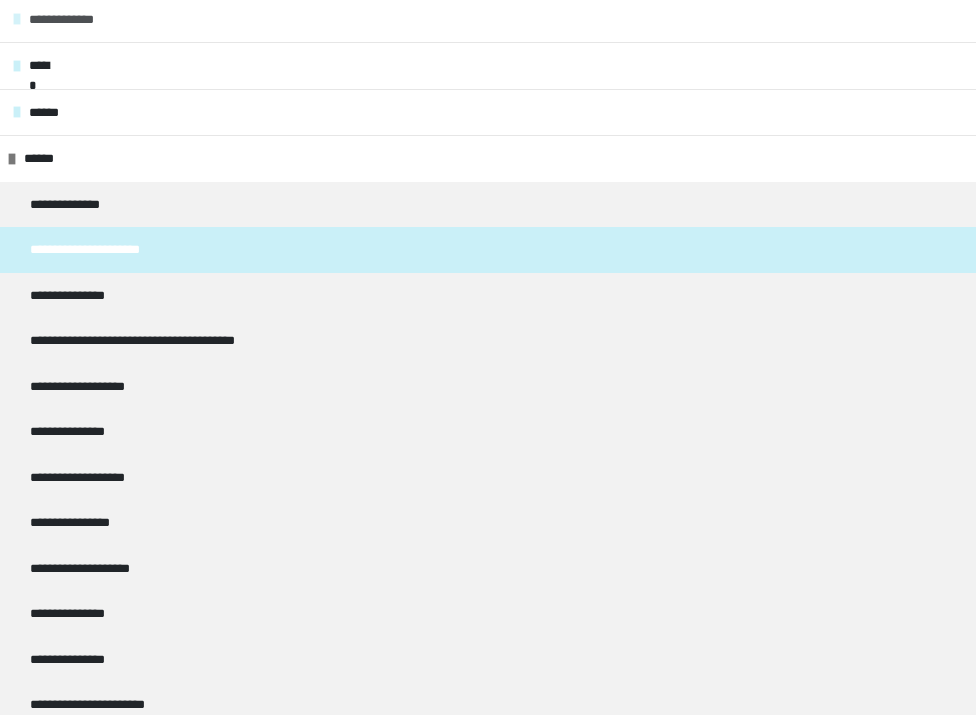 click on "******" at bounding box center (488, 158) 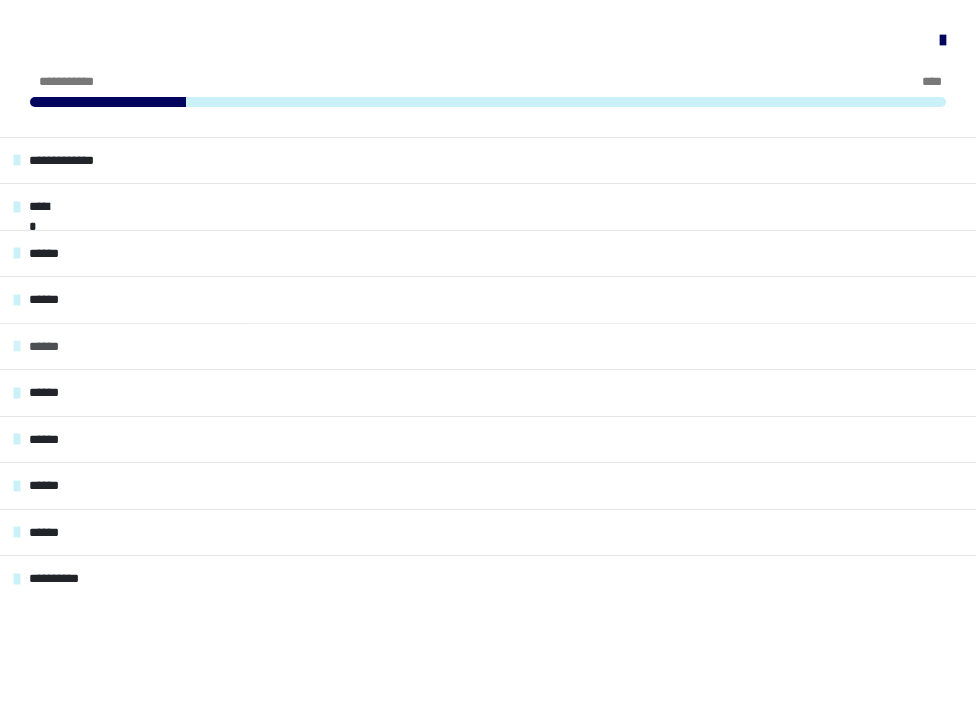 click on "******" at bounding box center (488, 346) 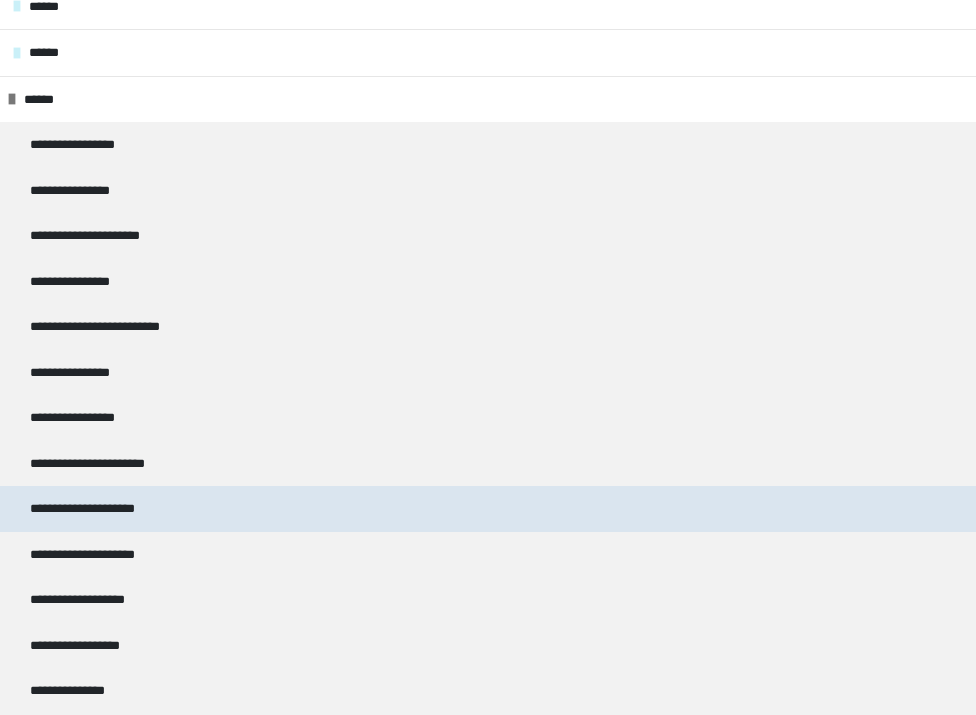 scroll, scrollTop: 0, scrollLeft: 0, axis: both 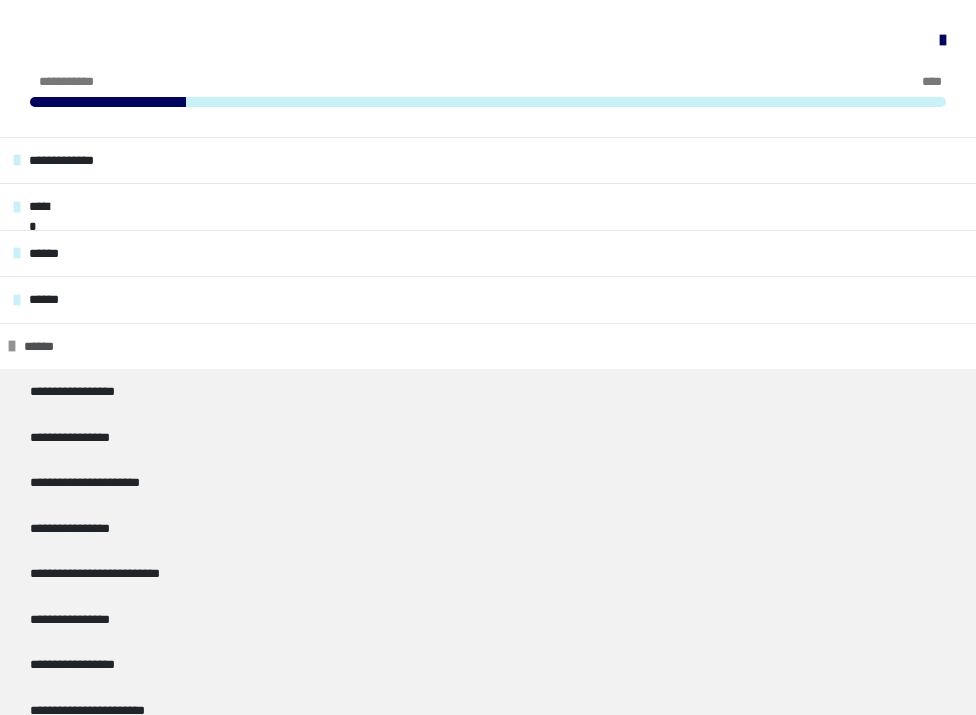 click on "******" at bounding box center (488, 346) 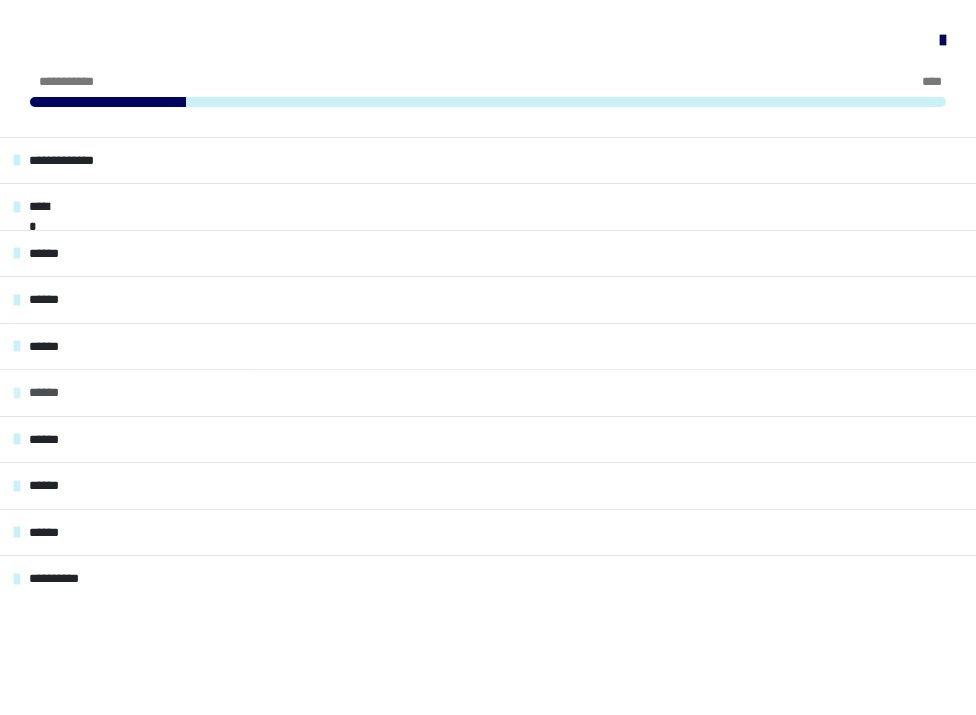 click on "******" at bounding box center [488, 392] 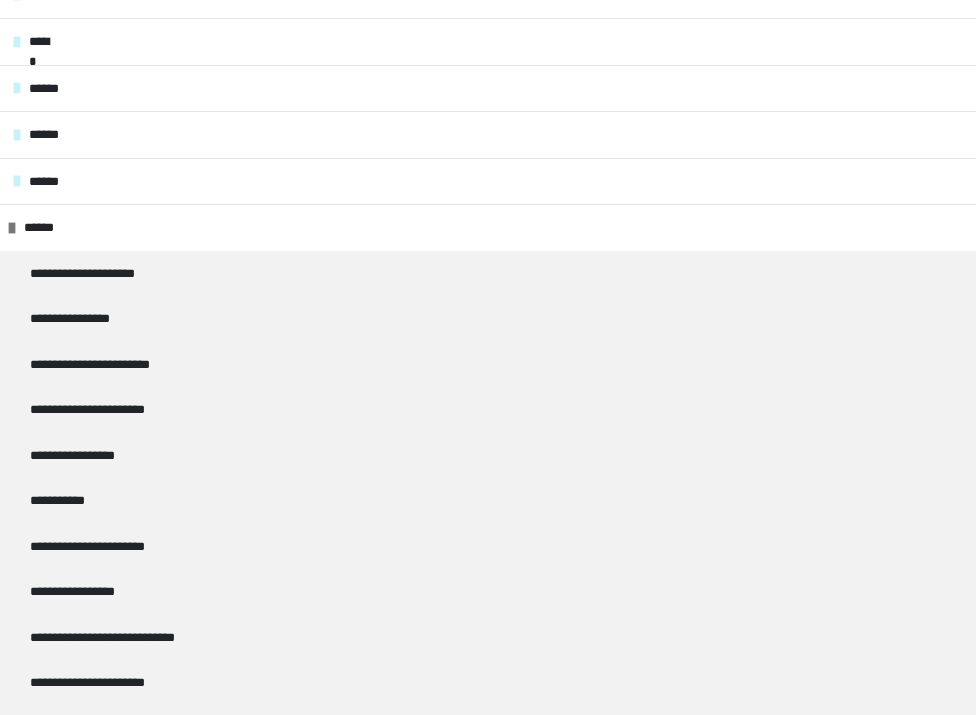 scroll, scrollTop: 153, scrollLeft: 0, axis: vertical 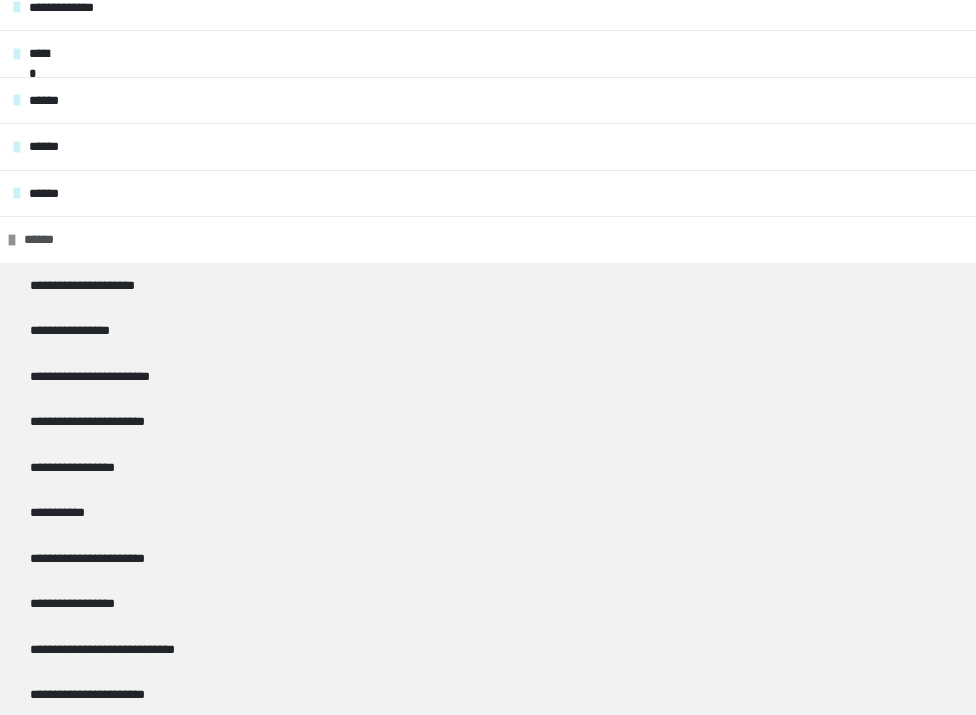 click on "******" at bounding box center (488, 239) 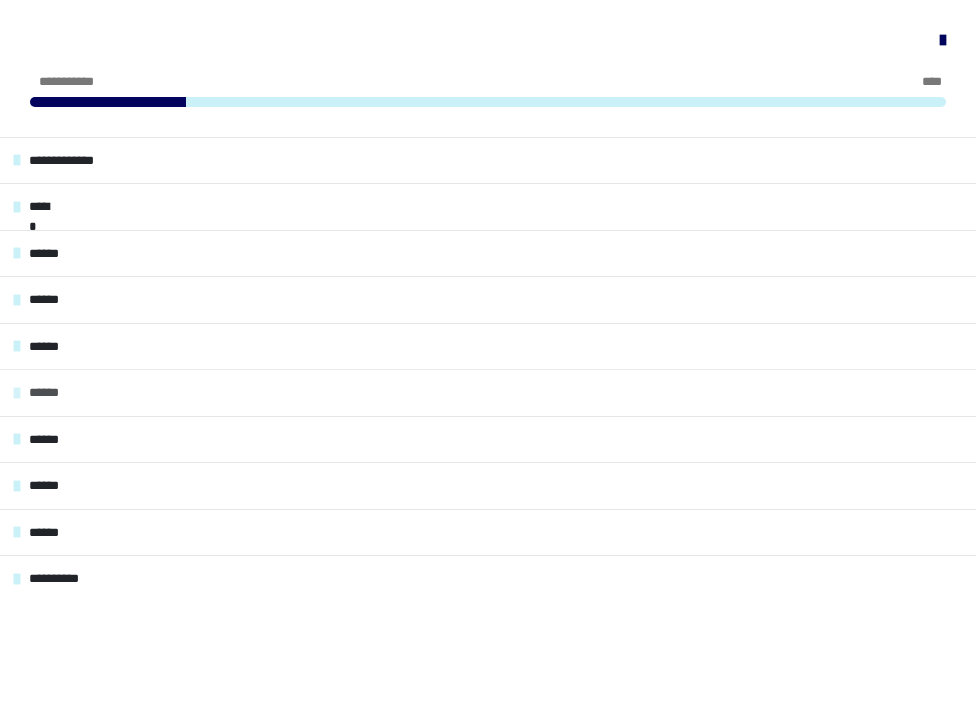 click on "******" at bounding box center [488, 392] 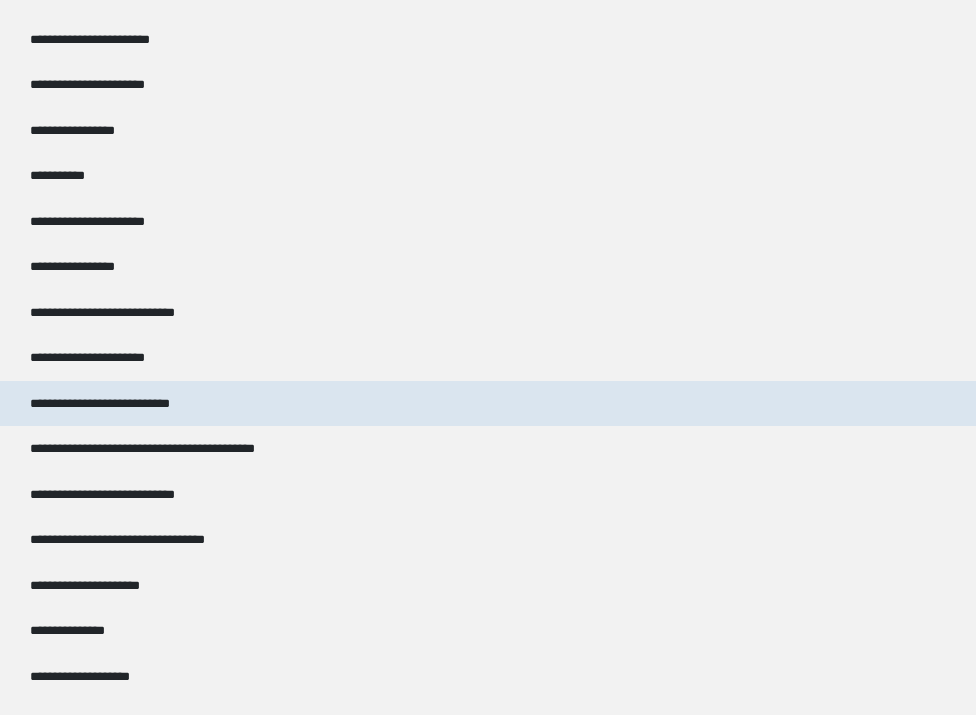 scroll, scrollTop: 705, scrollLeft: 0, axis: vertical 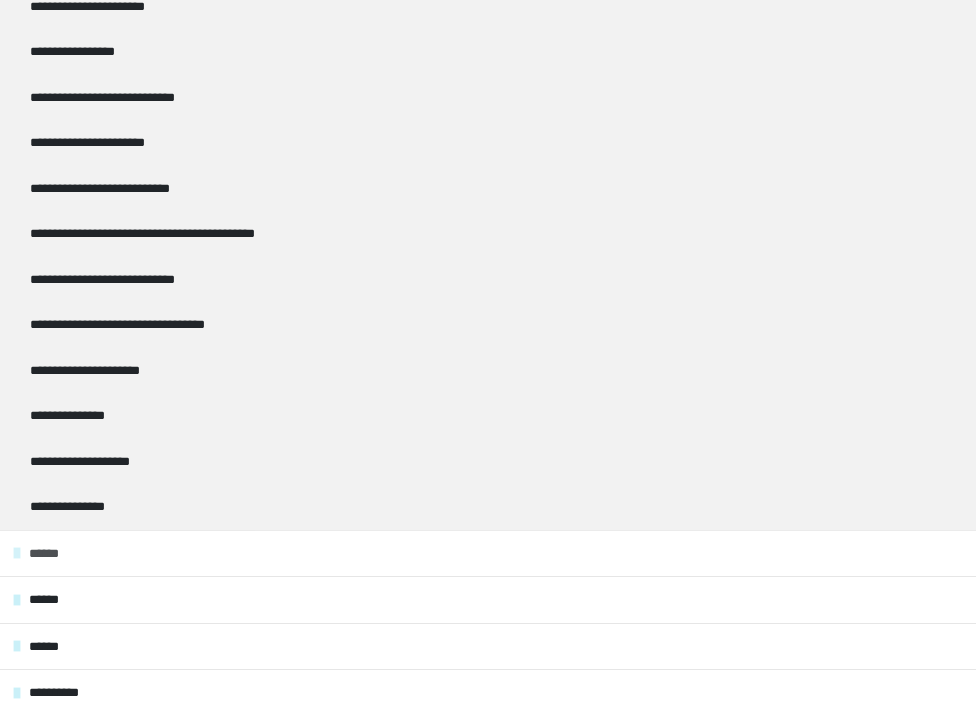 click on "******" at bounding box center (488, 553) 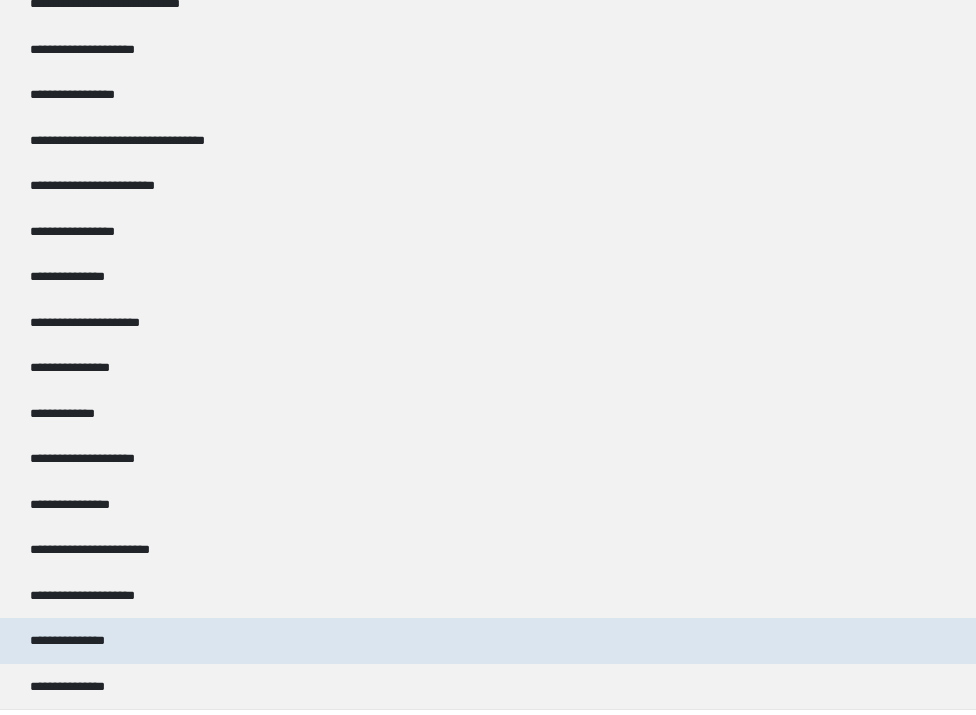 scroll, scrollTop: 1615, scrollLeft: 0, axis: vertical 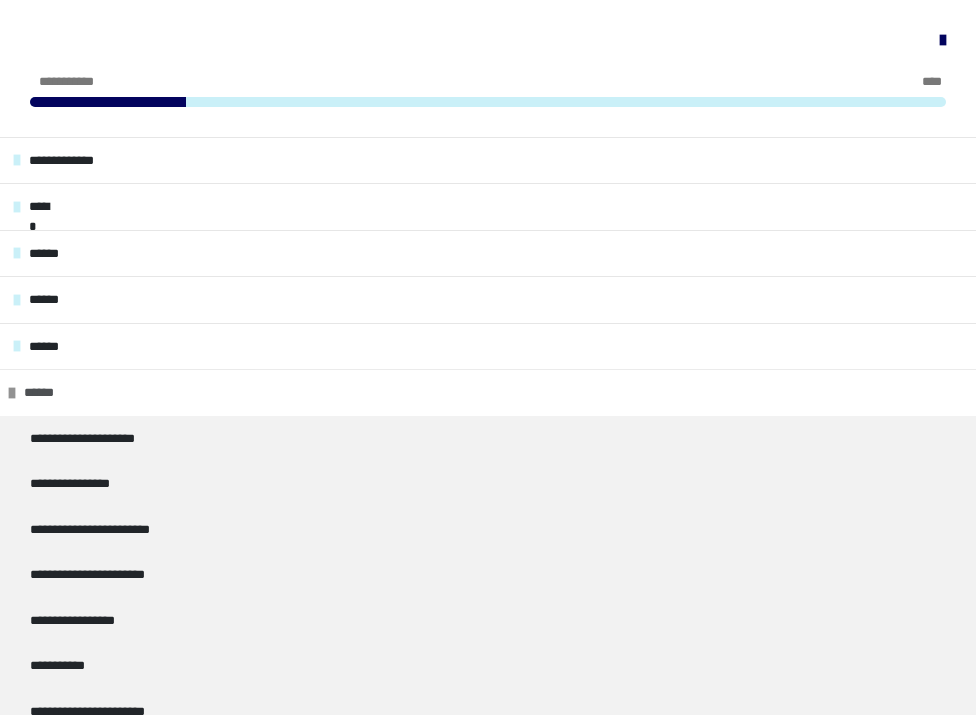 click on "******" at bounding box center [488, 392] 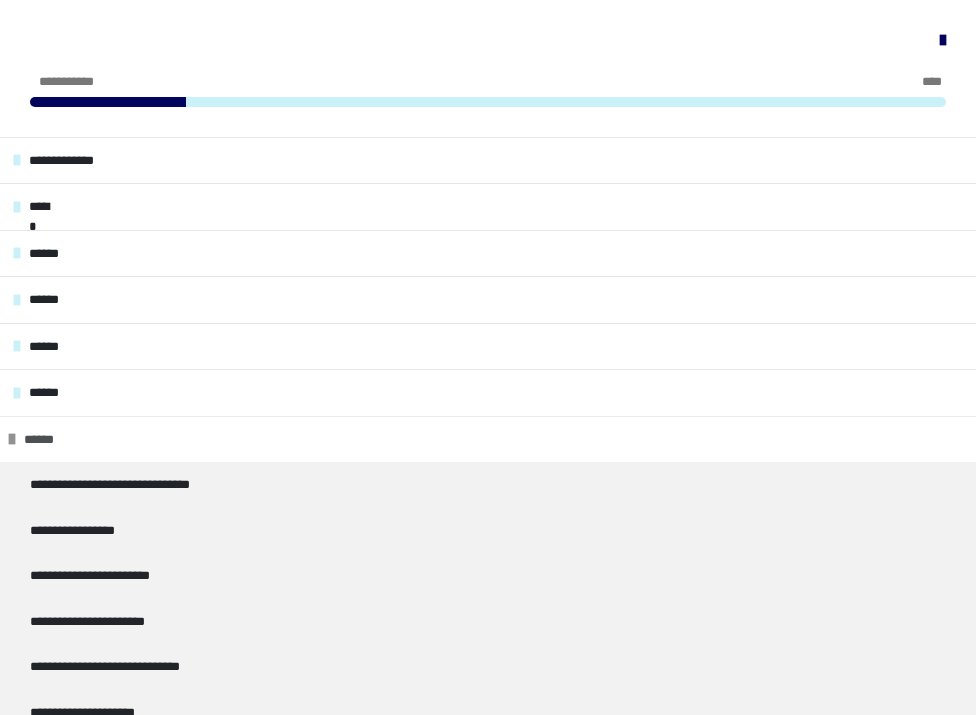 click on "******" at bounding box center [488, 439] 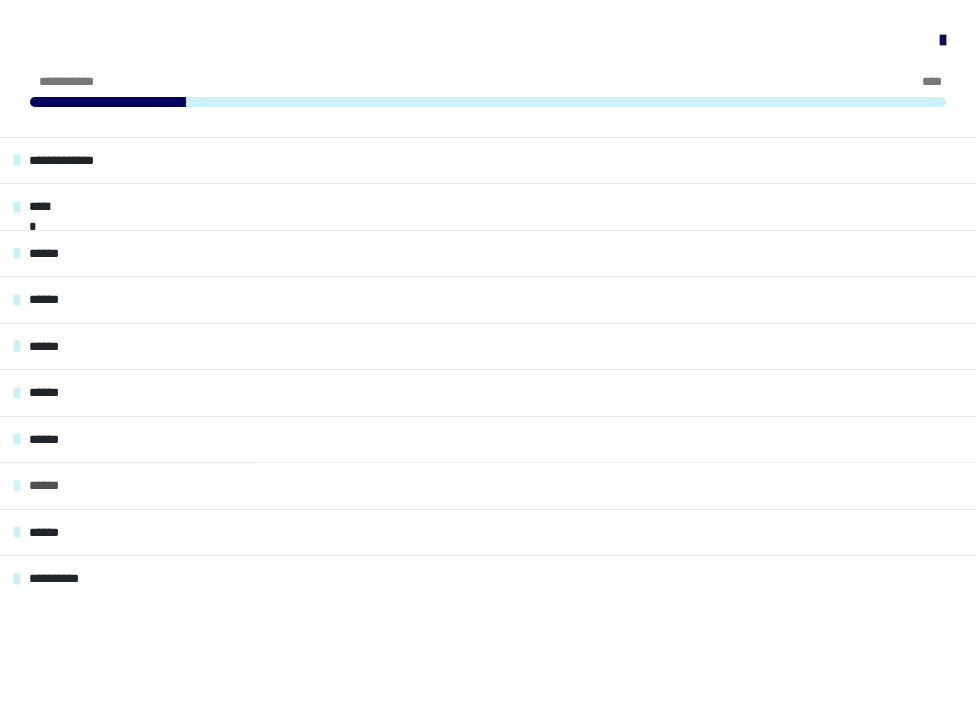 click on "******" at bounding box center (488, 485) 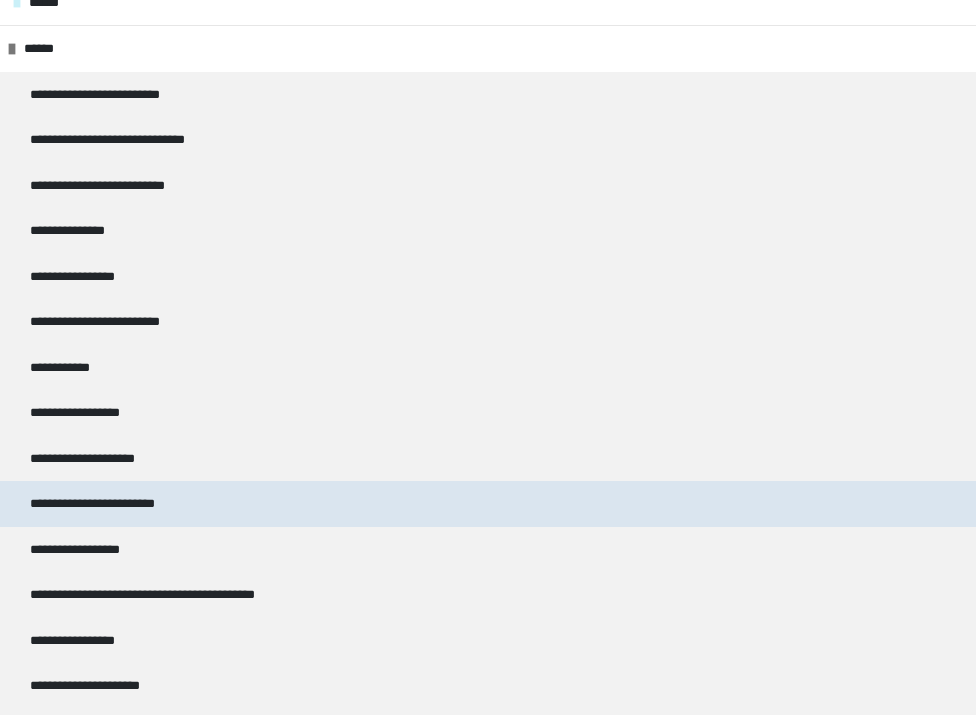 scroll, scrollTop: 50, scrollLeft: 0, axis: vertical 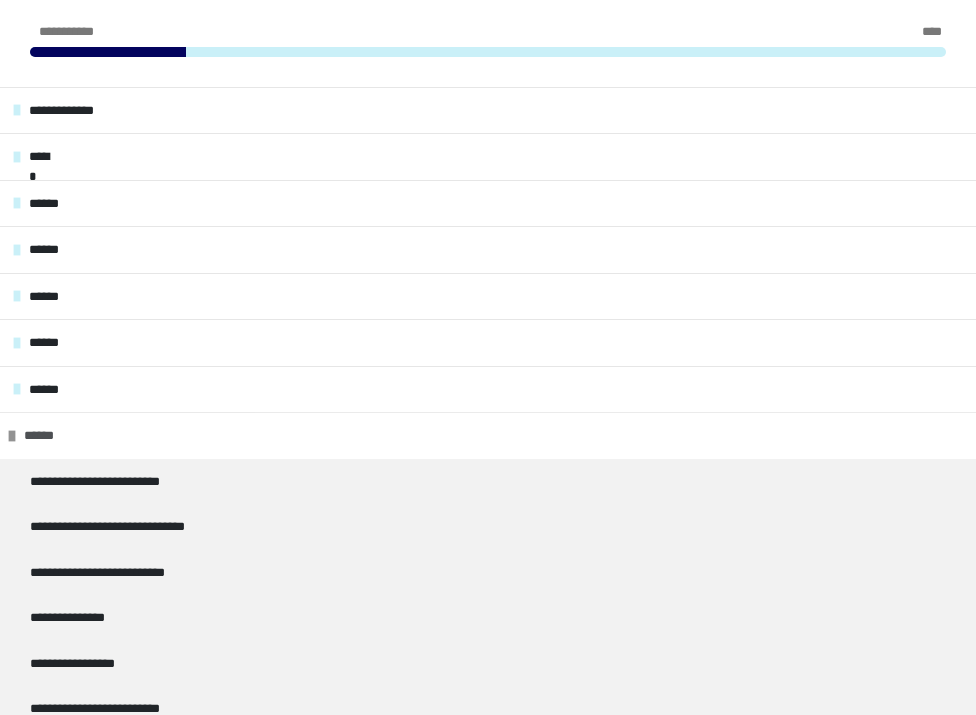 click on "******" at bounding box center [488, 435] 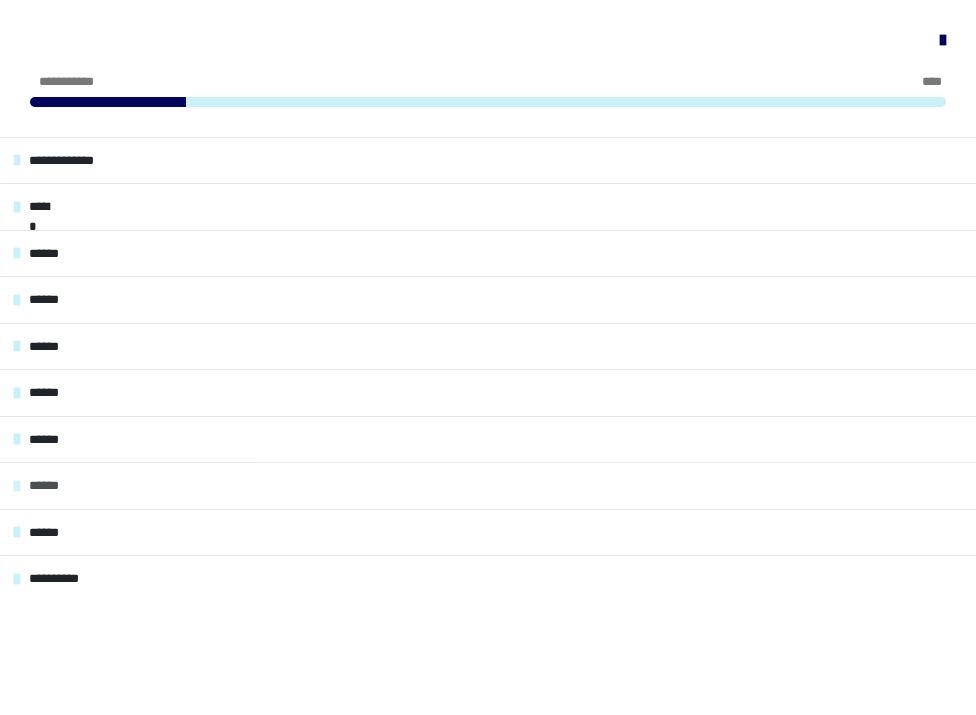 scroll, scrollTop: 0, scrollLeft: 0, axis: both 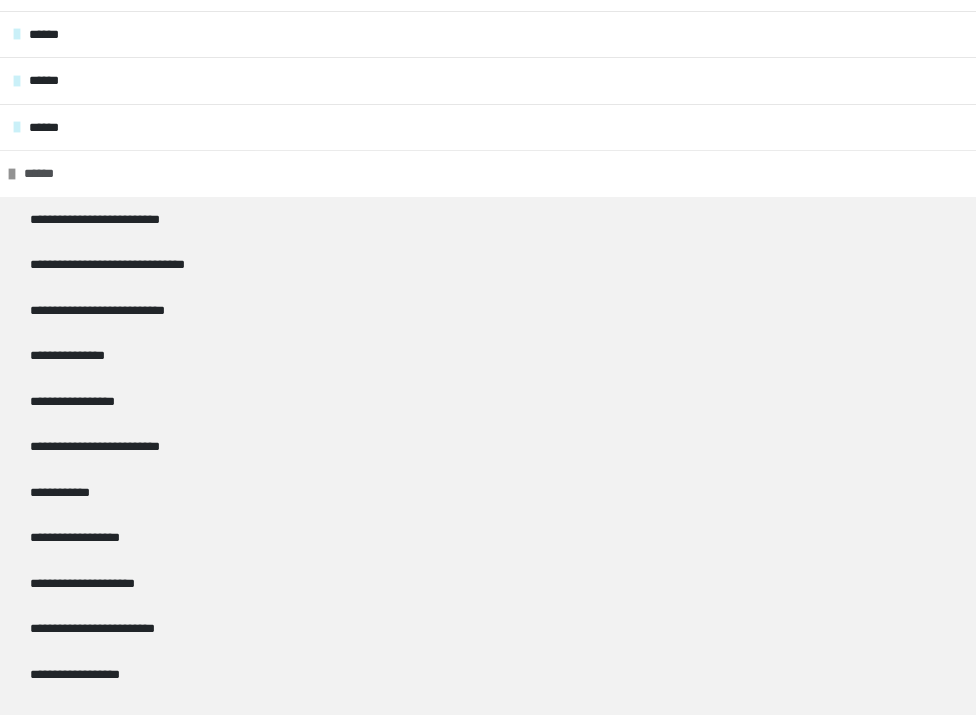 click on "******" at bounding box center [39, 173] 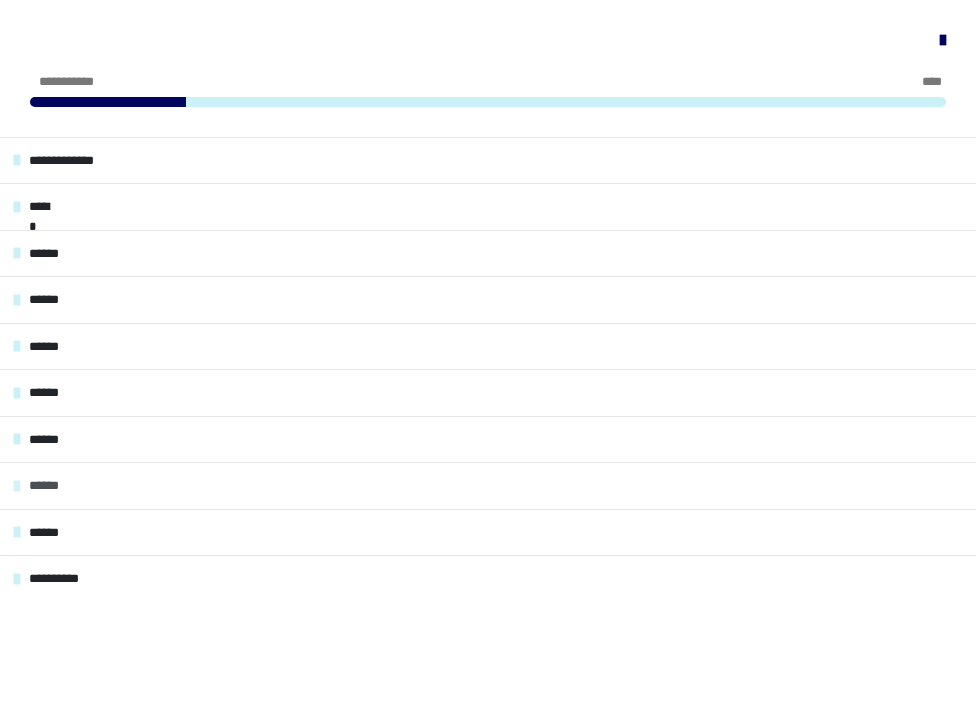 scroll, scrollTop: 0, scrollLeft: 0, axis: both 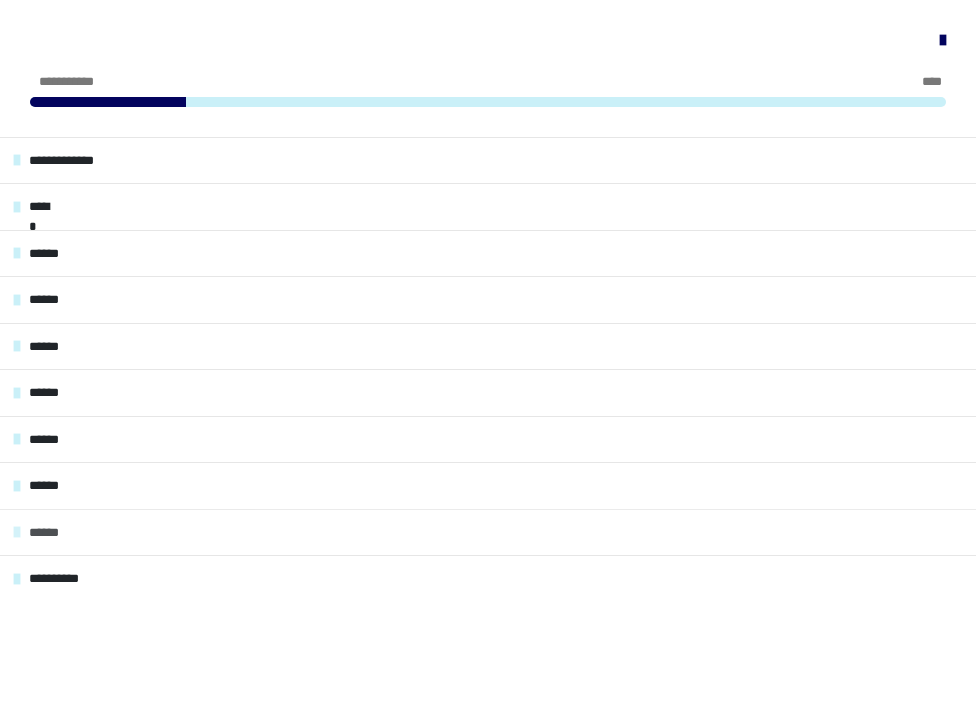 click on "******" at bounding box center [488, 532] 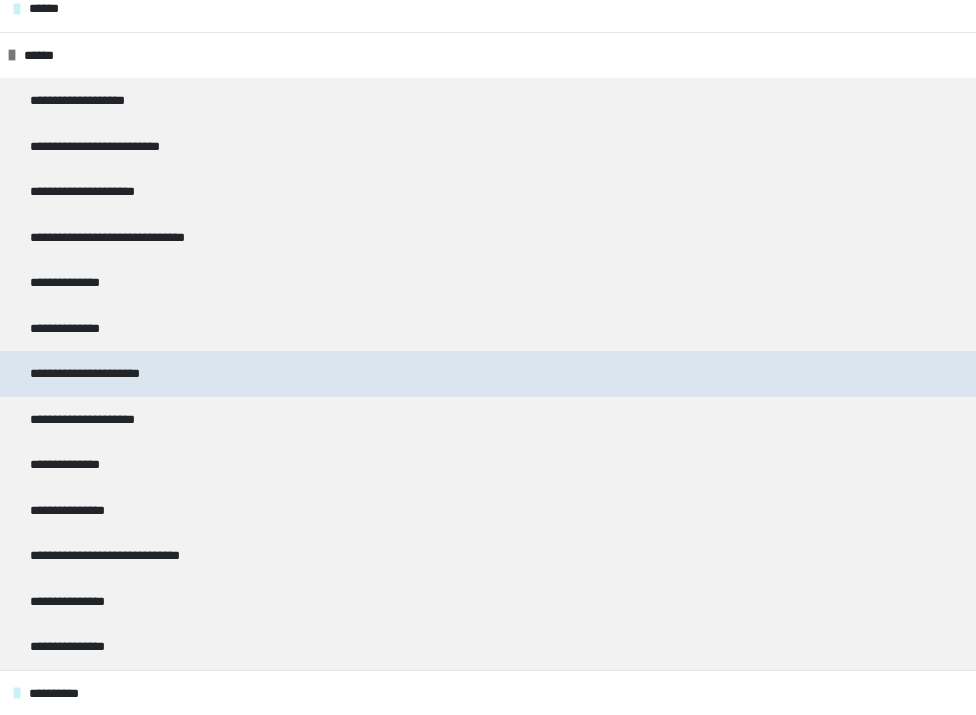 scroll, scrollTop: 478, scrollLeft: 0, axis: vertical 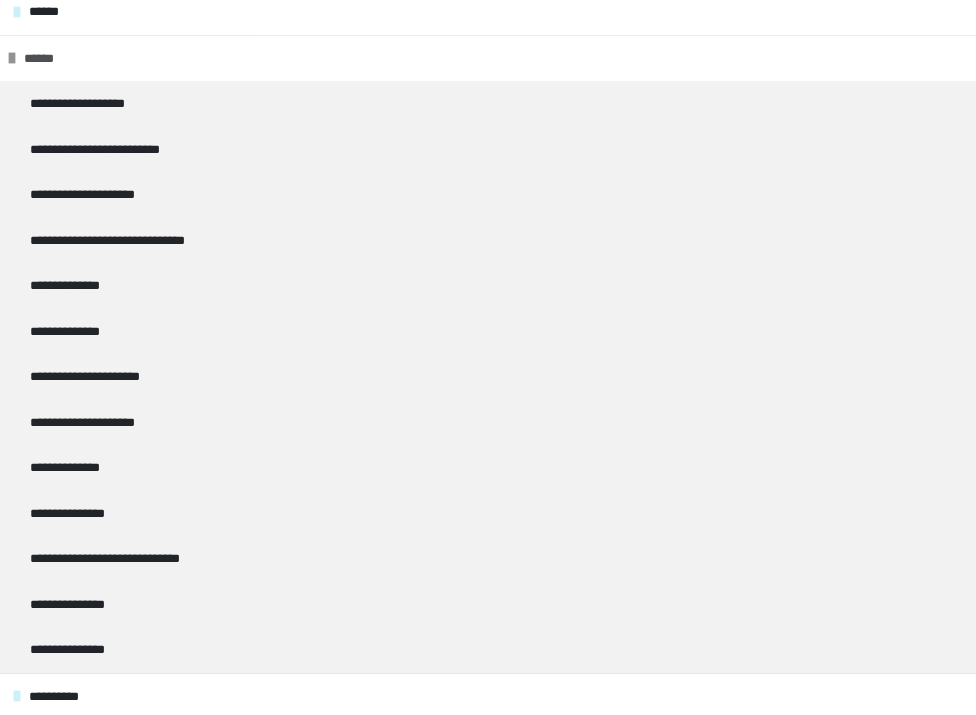click on "******" at bounding box center (488, 58) 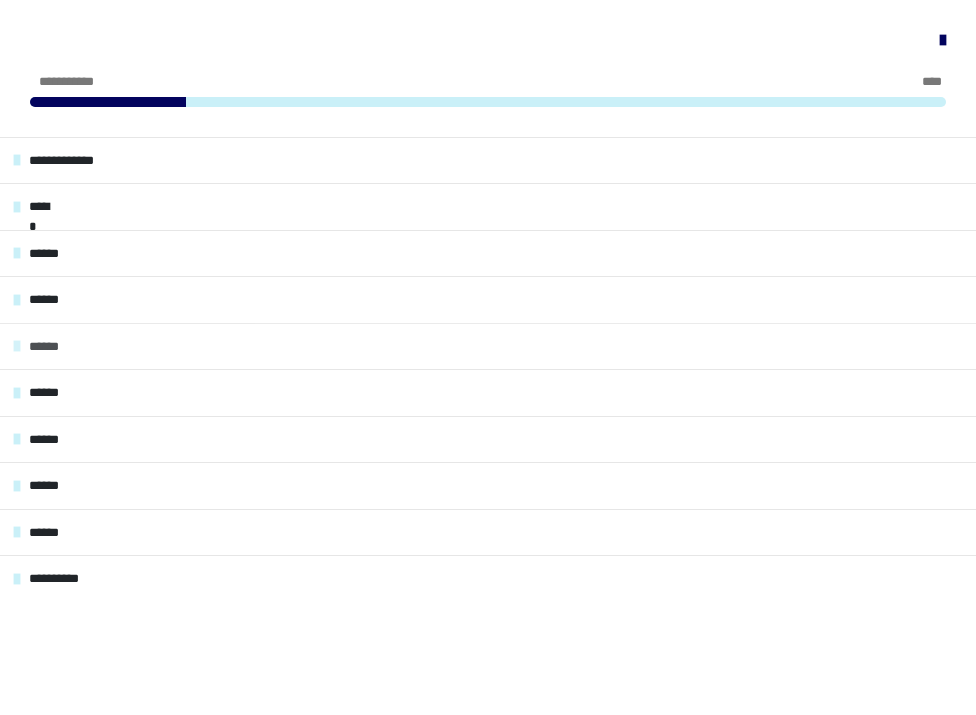 click on "******" at bounding box center (488, 346) 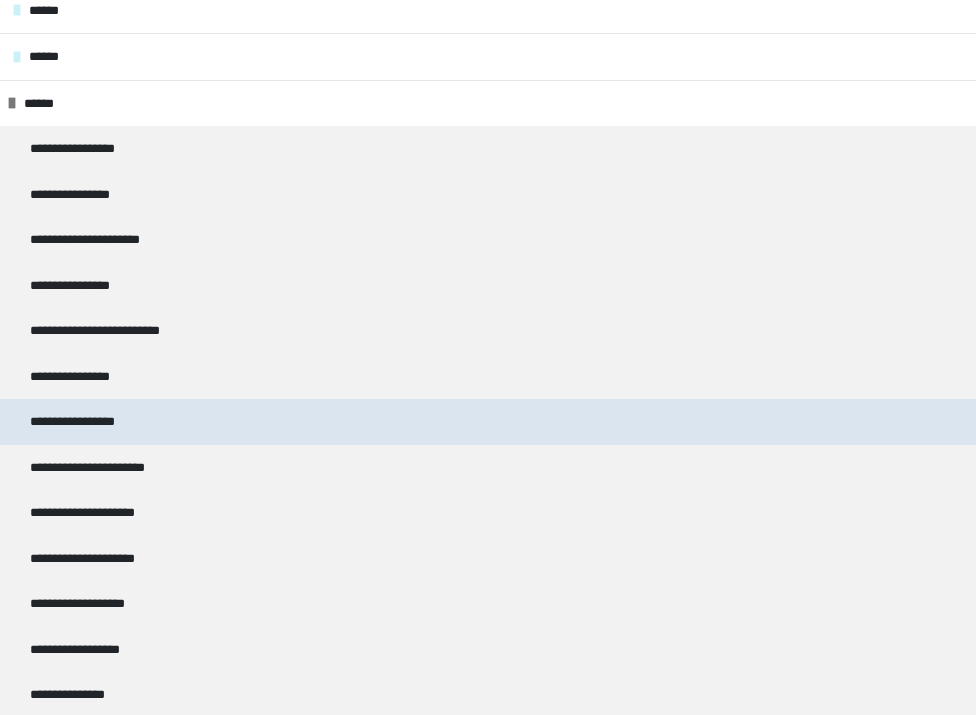 scroll, scrollTop: 241, scrollLeft: 0, axis: vertical 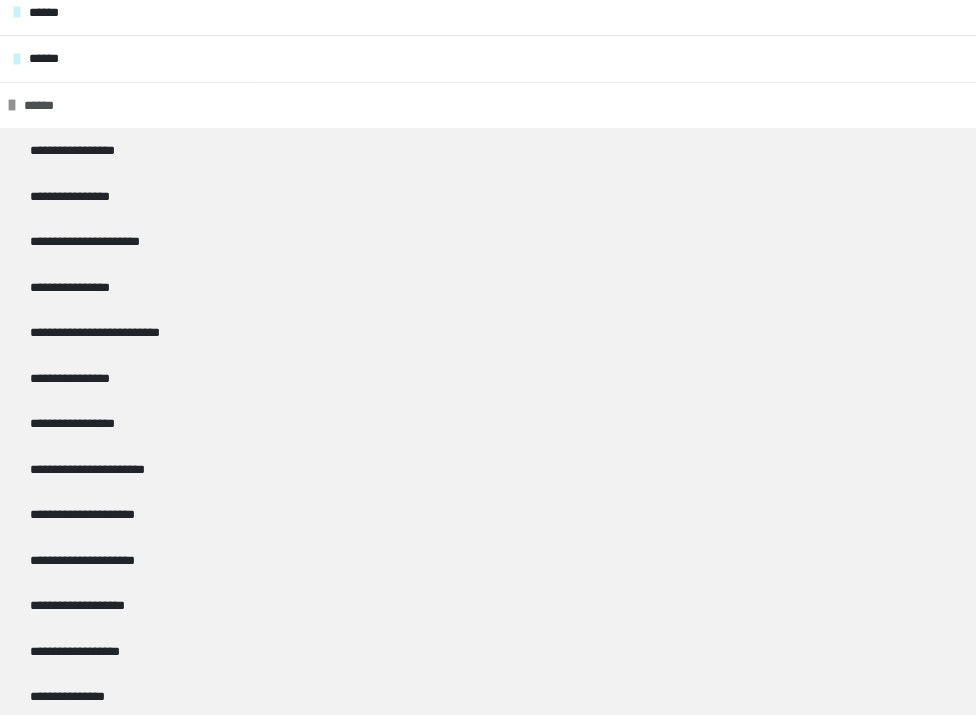 click on "******" at bounding box center (488, 105) 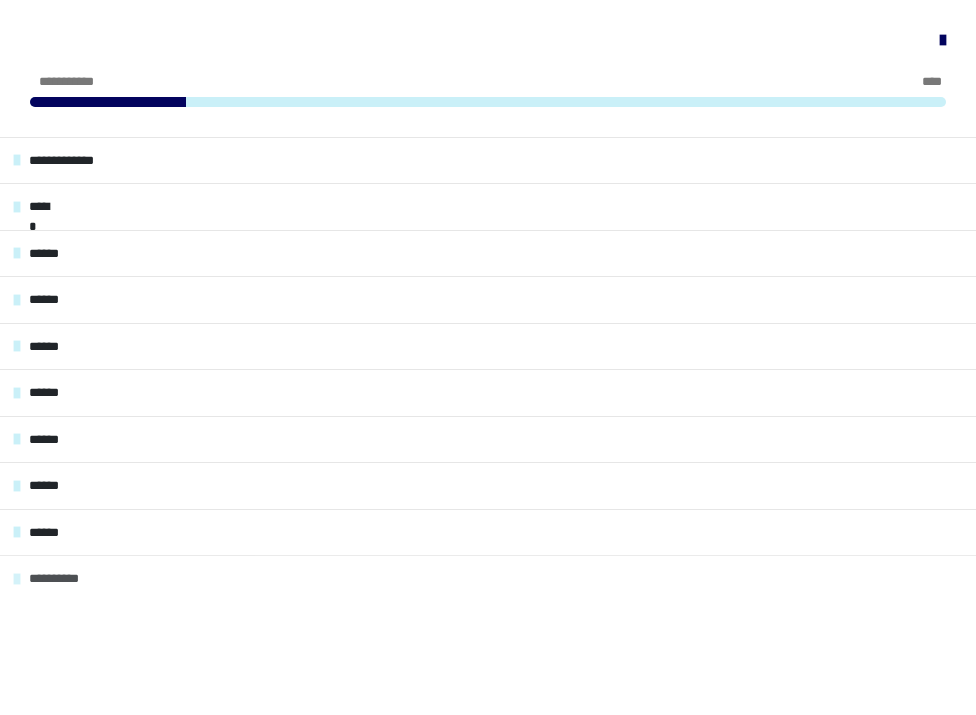 click on "**********" at bounding box center (54, 578) 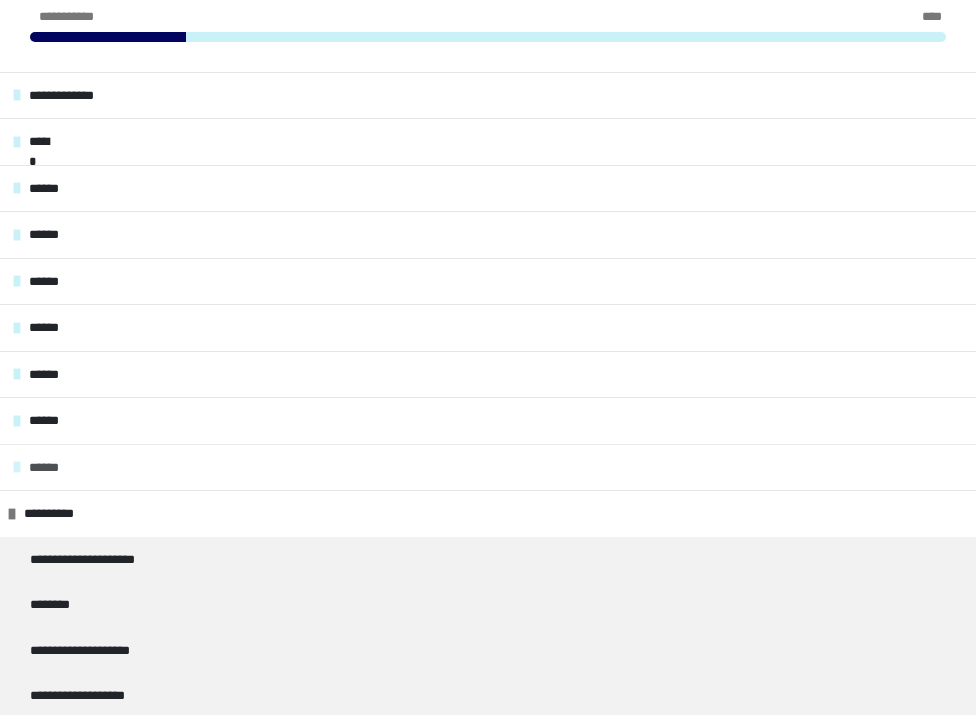 scroll, scrollTop: 68, scrollLeft: 0, axis: vertical 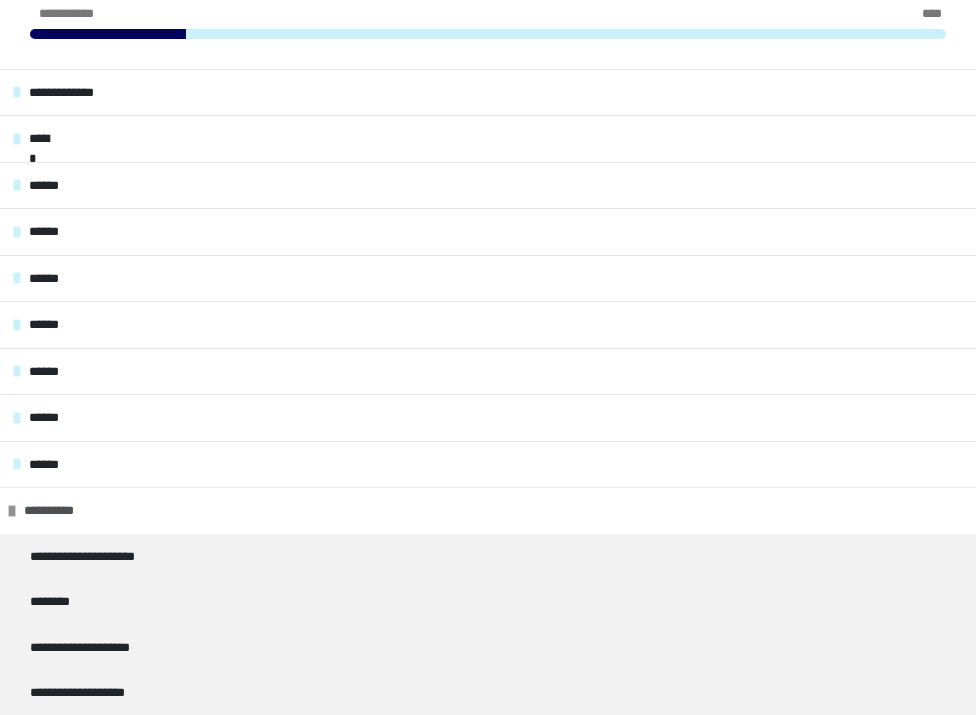 click on "**********" at bounding box center [488, 510] 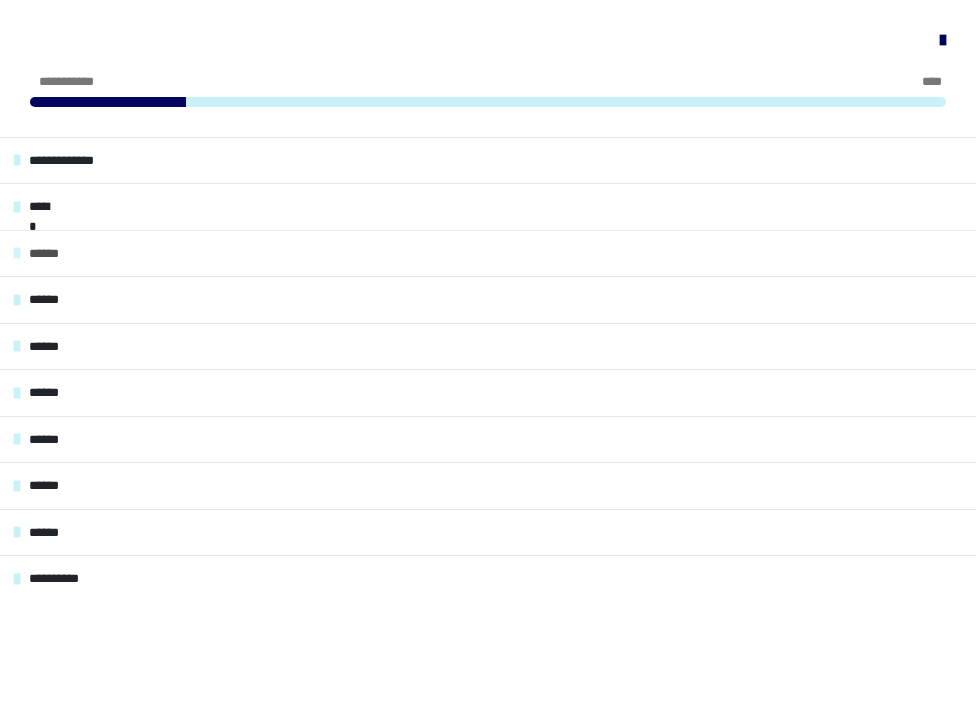 click on "******" at bounding box center [488, 253] 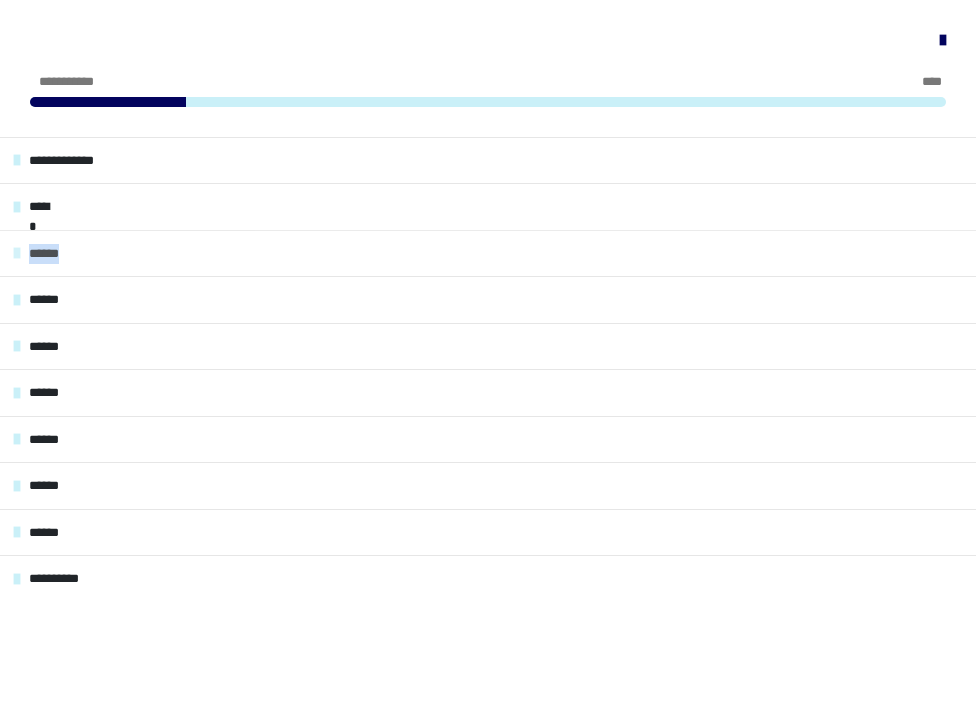 click on "******" at bounding box center (488, 253) 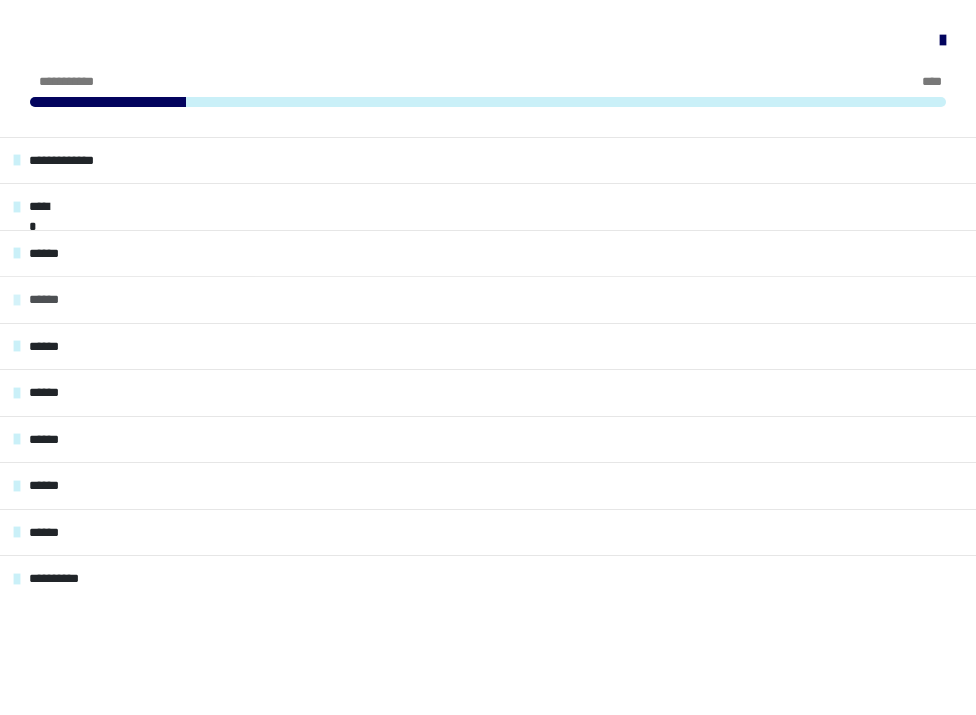 click on "******" at bounding box center (488, 299) 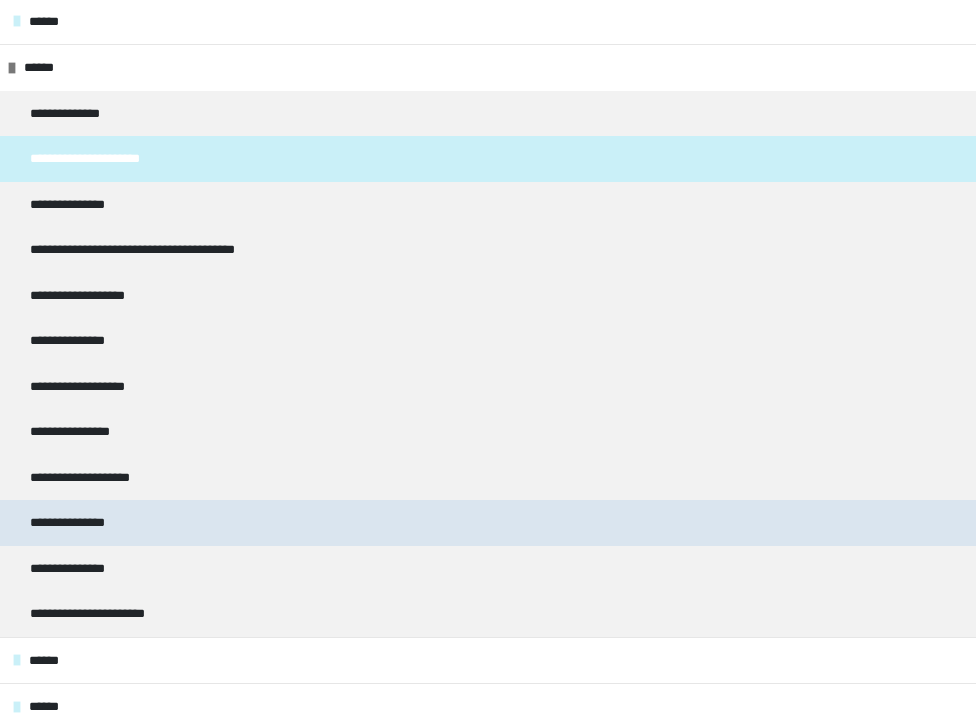 scroll, scrollTop: 237, scrollLeft: 0, axis: vertical 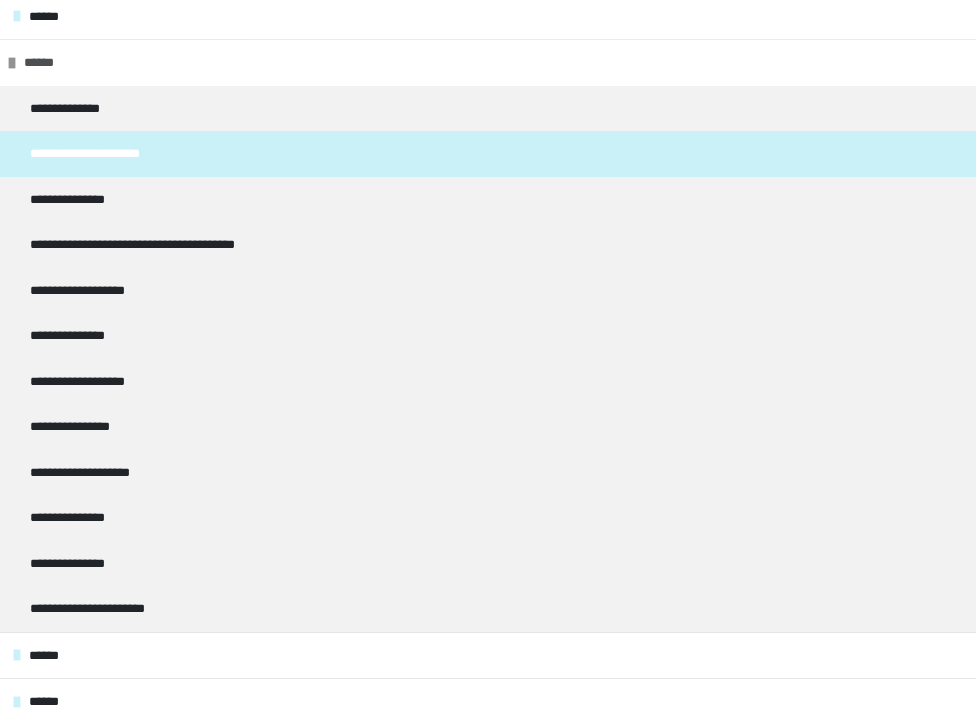 click on "******" at bounding box center [488, 62] 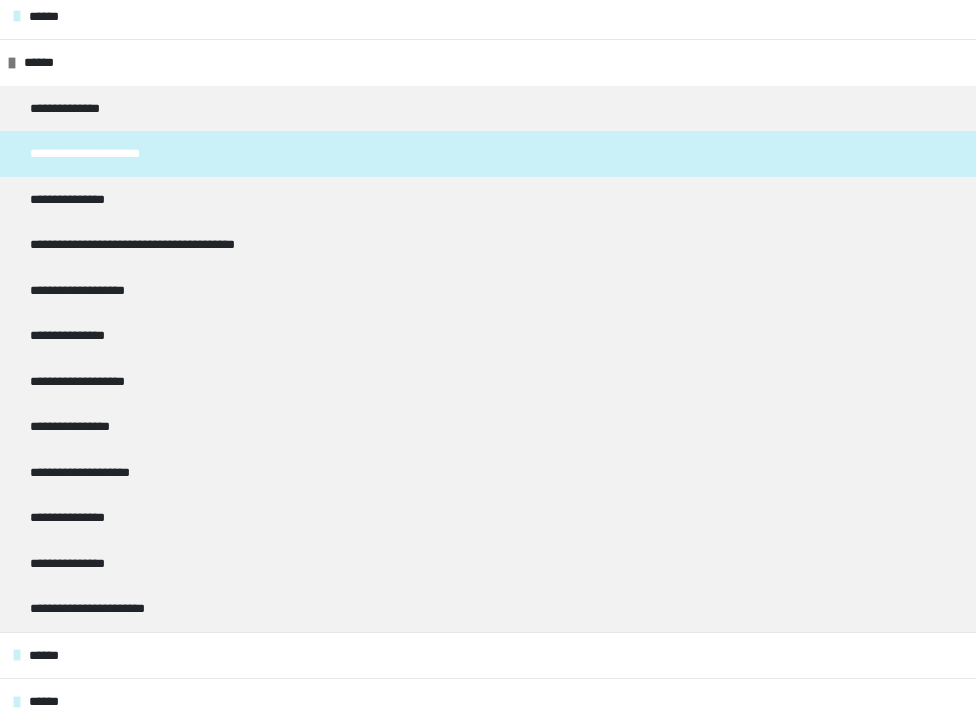 scroll, scrollTop: 0, scrollLeft: 0, axis: both 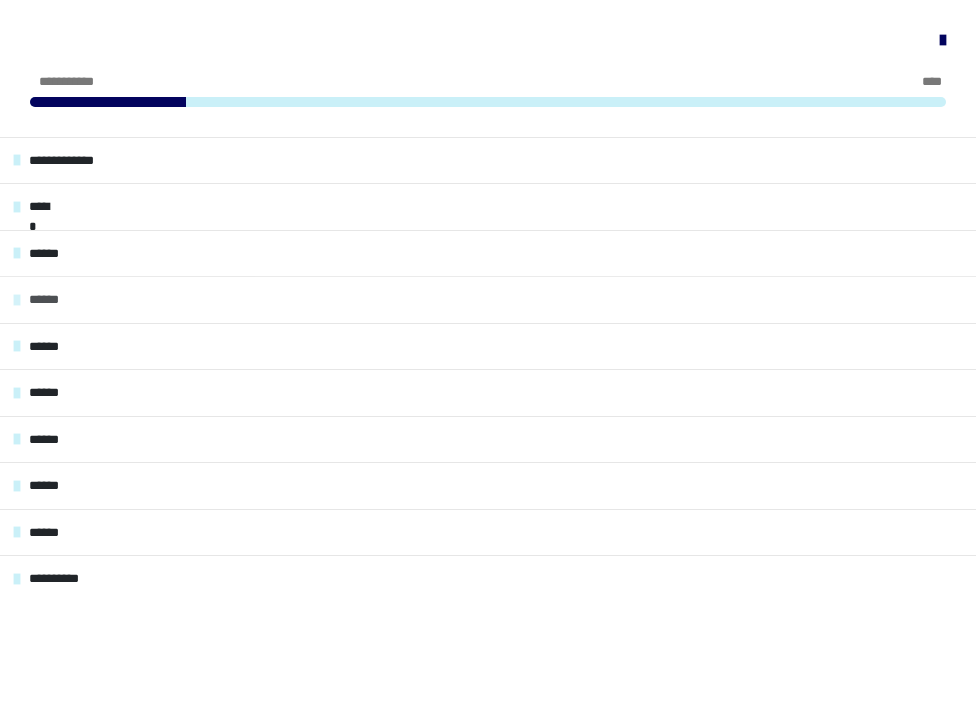 click on "******" at bounding box center (488, 299) 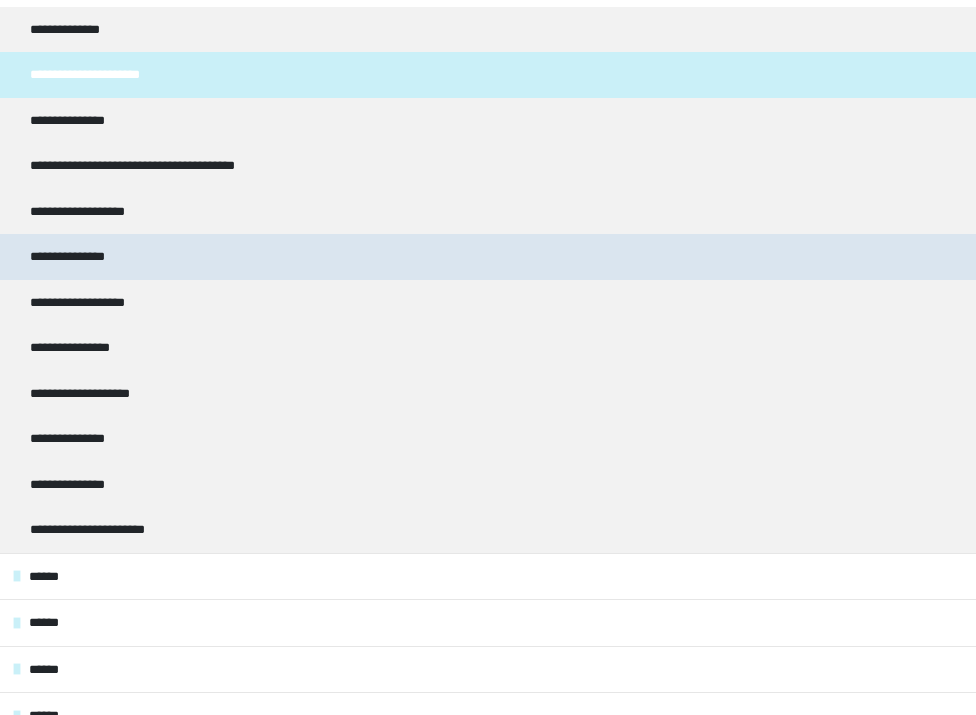 scroll, scrollTop: 128, scrollLeft: 0, axis: vertical 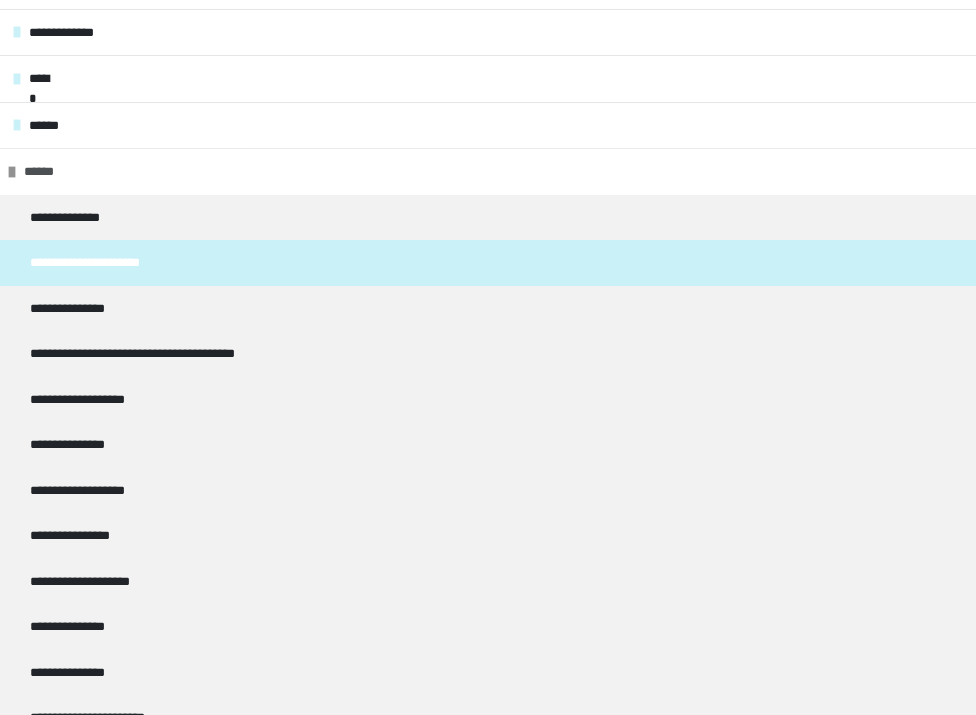 click on "******" at bounding box center (488, 171) 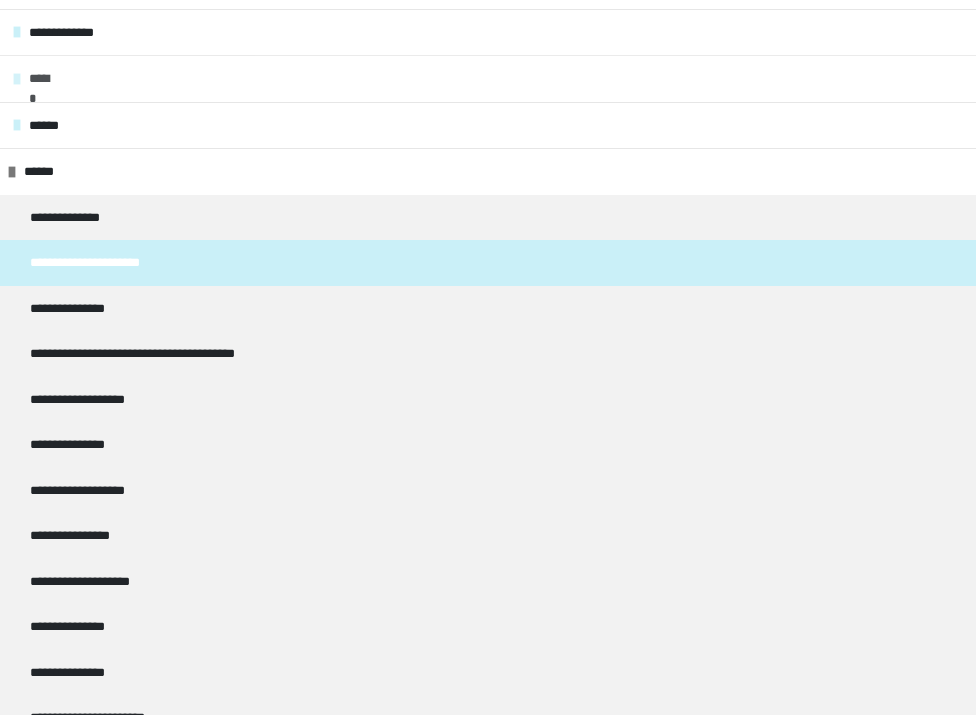 scroll, scrollTop: 0, scrollLeft: 0, axis: both 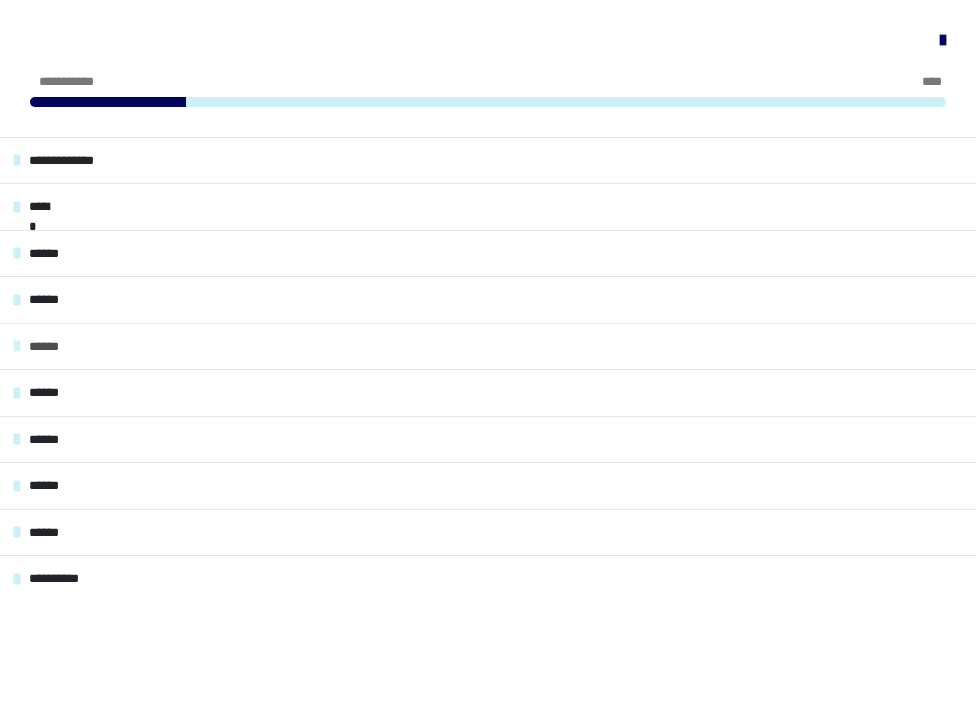 click on "******" at bounding box center [488, 346] 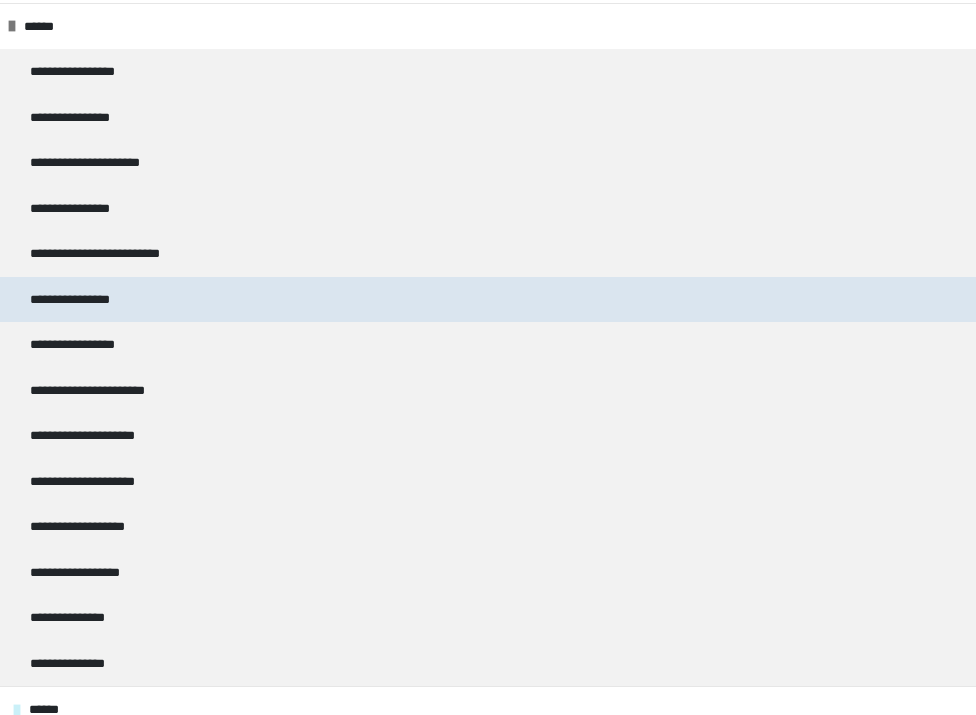 scroll, scrollTop: 198, scrollLeft: 0, axis: vertical 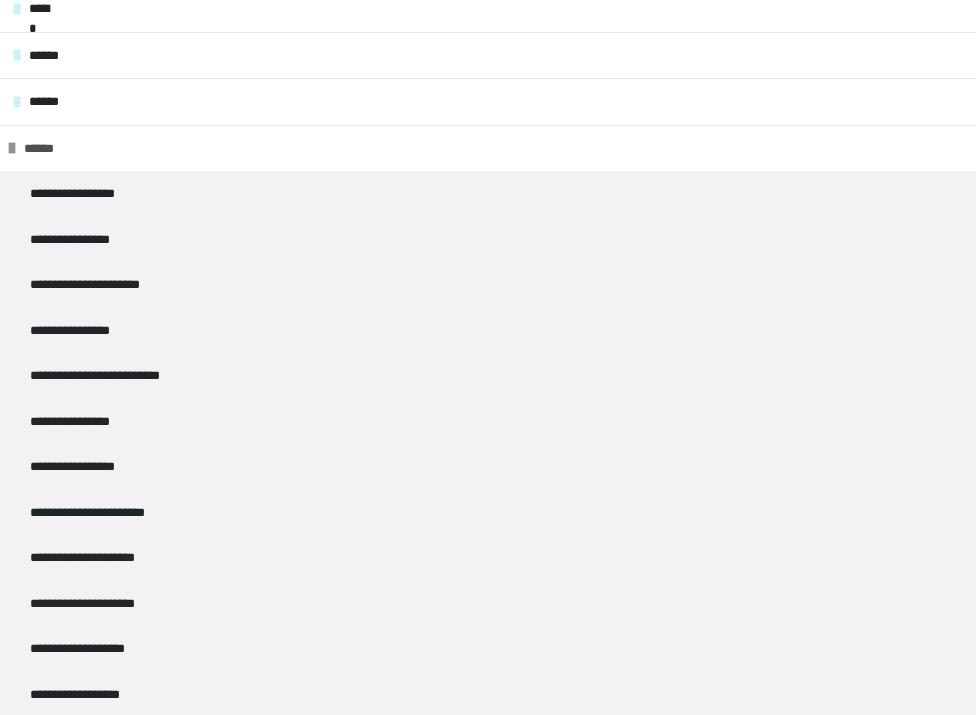 click on "******" at bounding box center [488, 148] 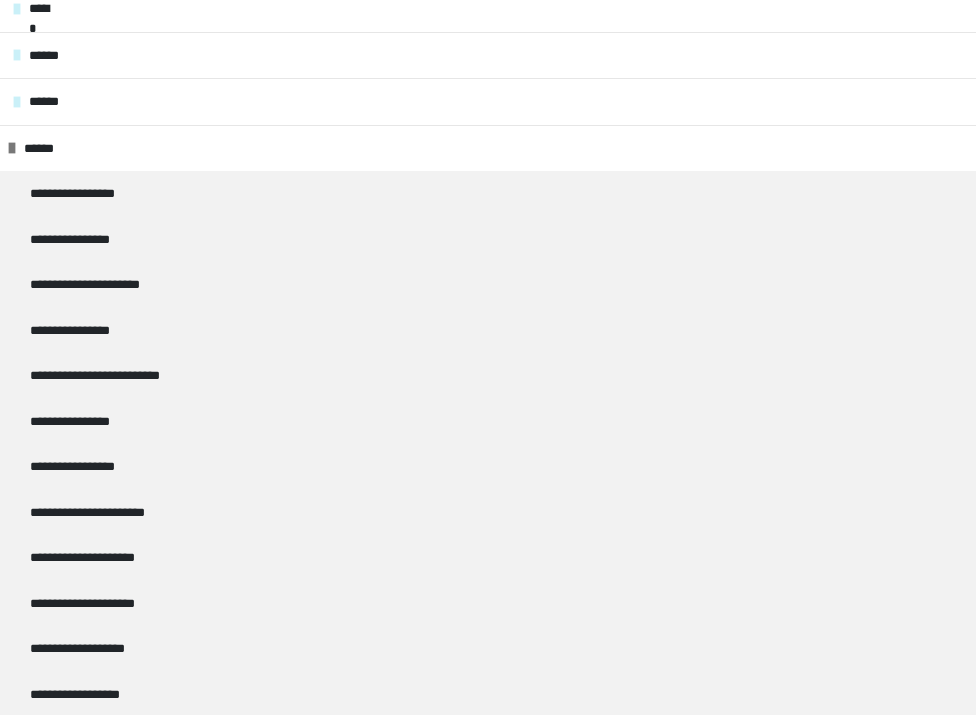 scroll, scrollTop: 0, scrollLeft: 0, axis: both 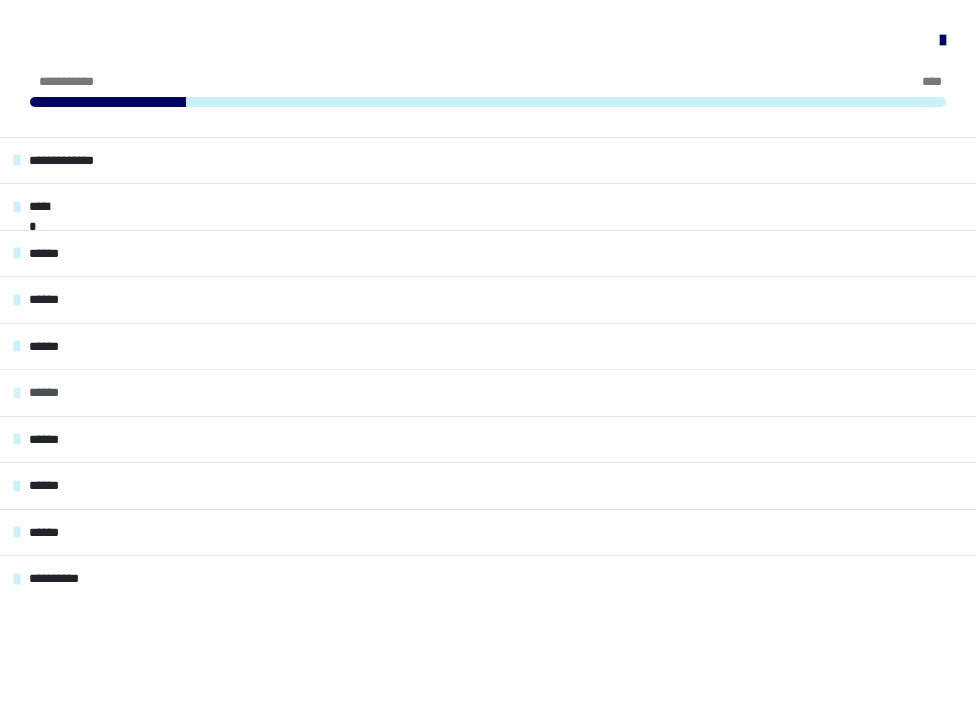 click on "******" at bounding box center [488, 392] 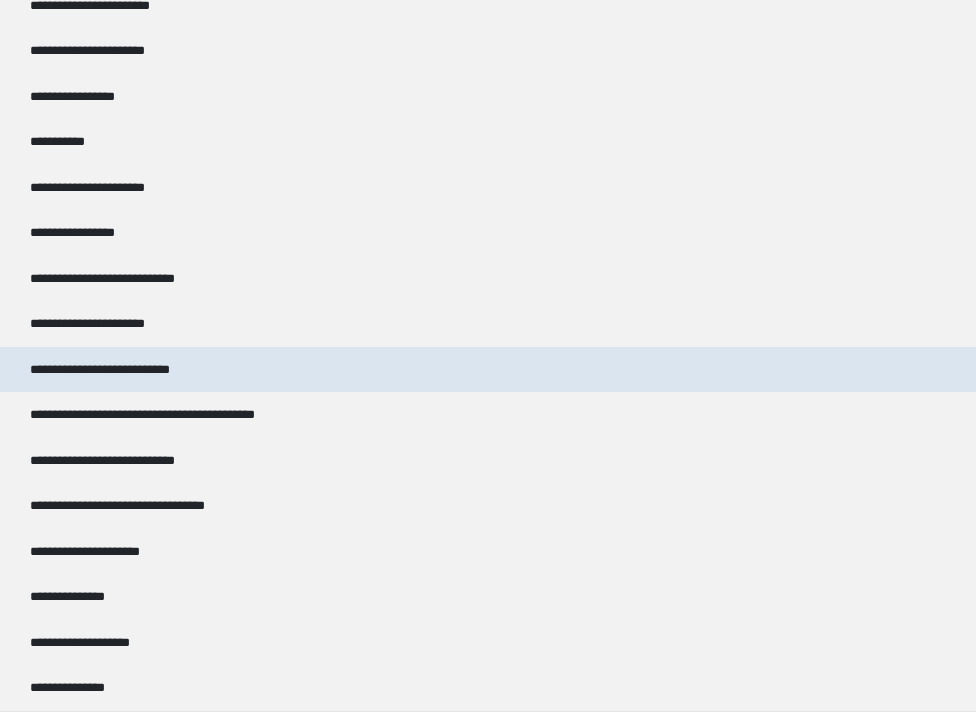scroll, scrollTop: 524, scrollLeft: 0, axis: vertical 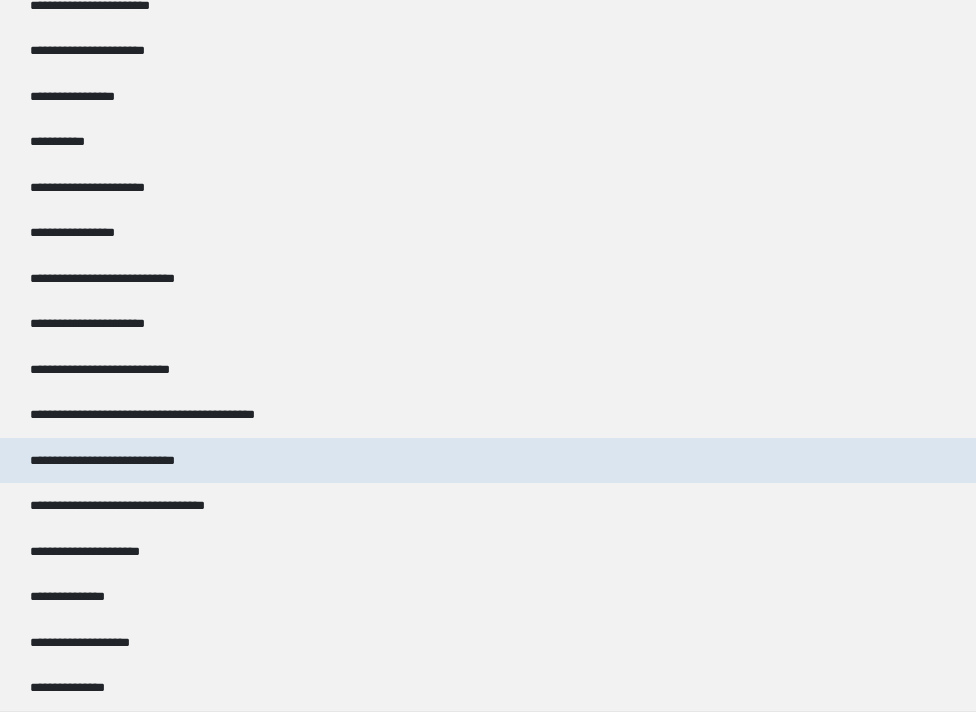 click on "**********" at bounding box center (102, 461) 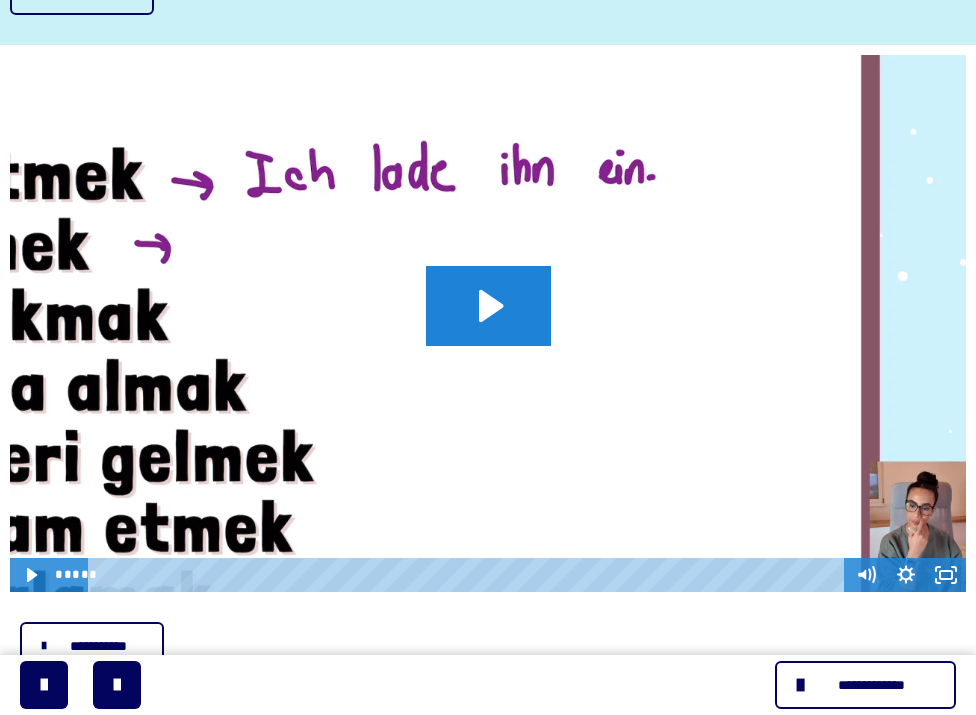 scroll, scrollTop: 323, scrollLeft: 0, axis: vertical 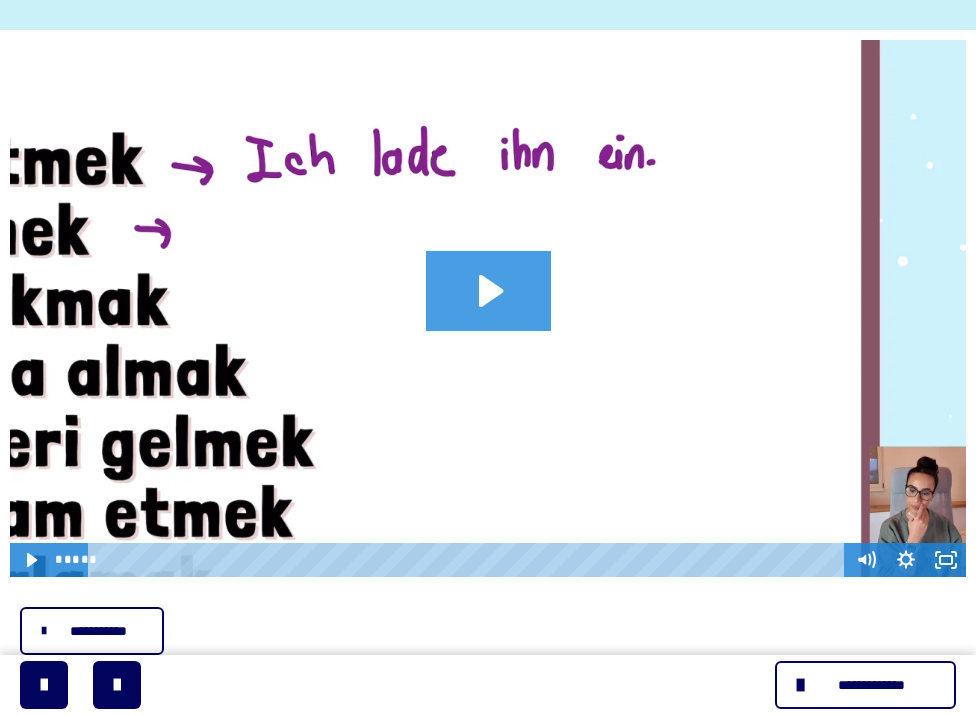 click 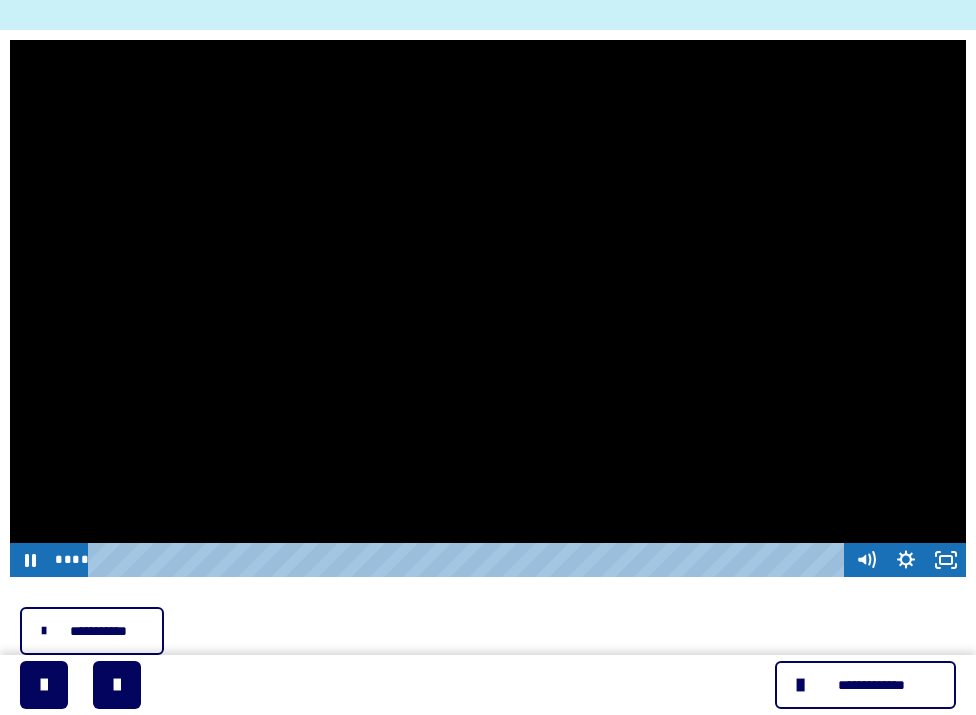 click at bounding box center [488, 309] 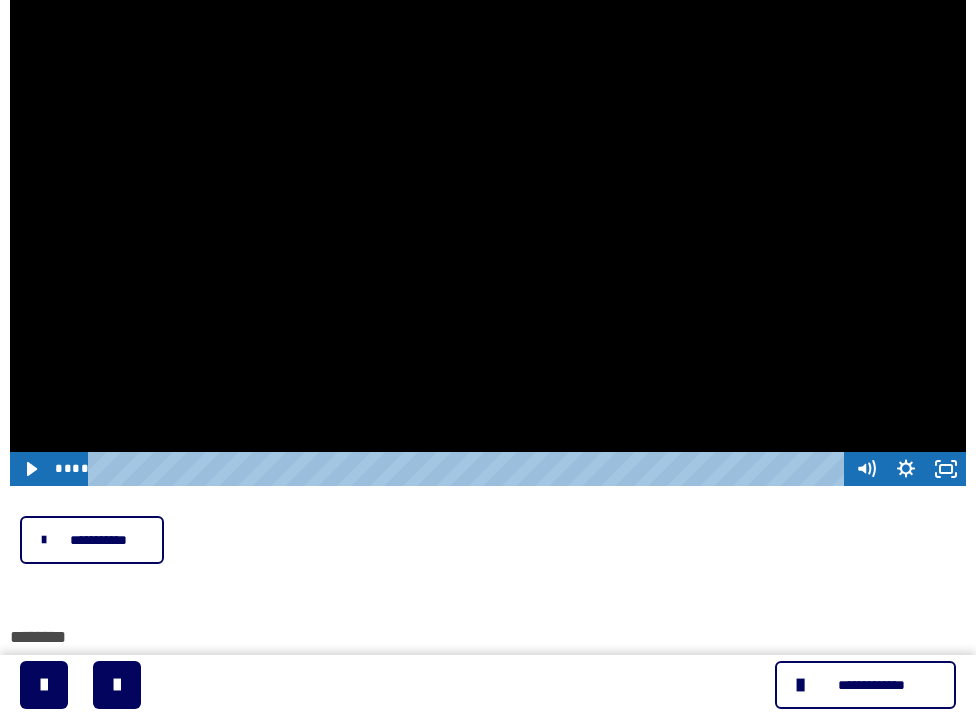 scroll, scrollTop: 245, scrollLeft: 0, axis: vertical 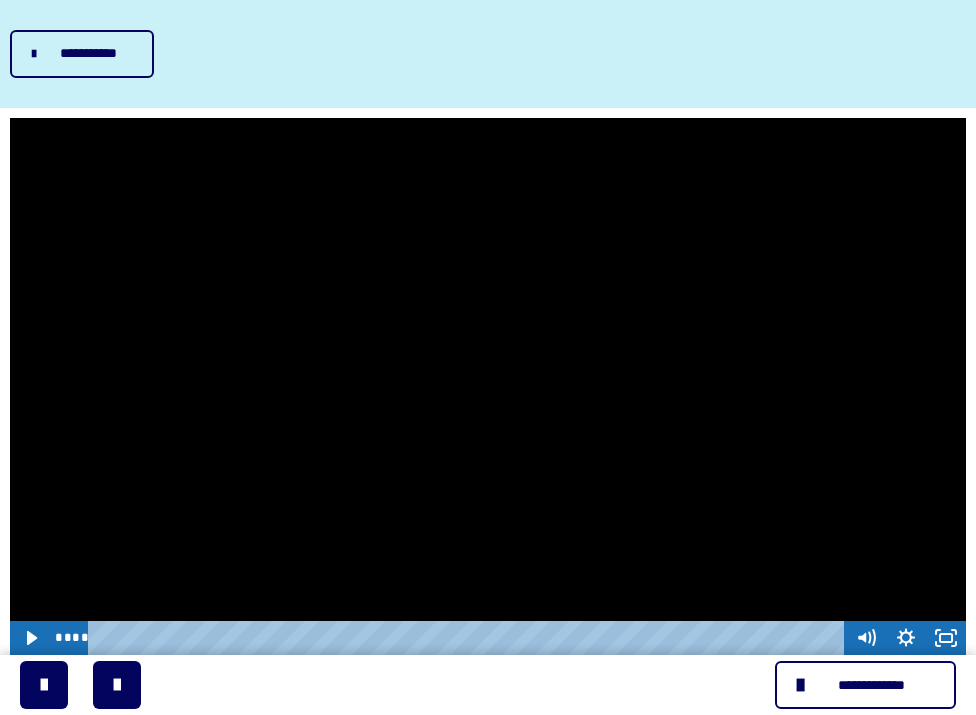 click at bounding box center [488, 387] 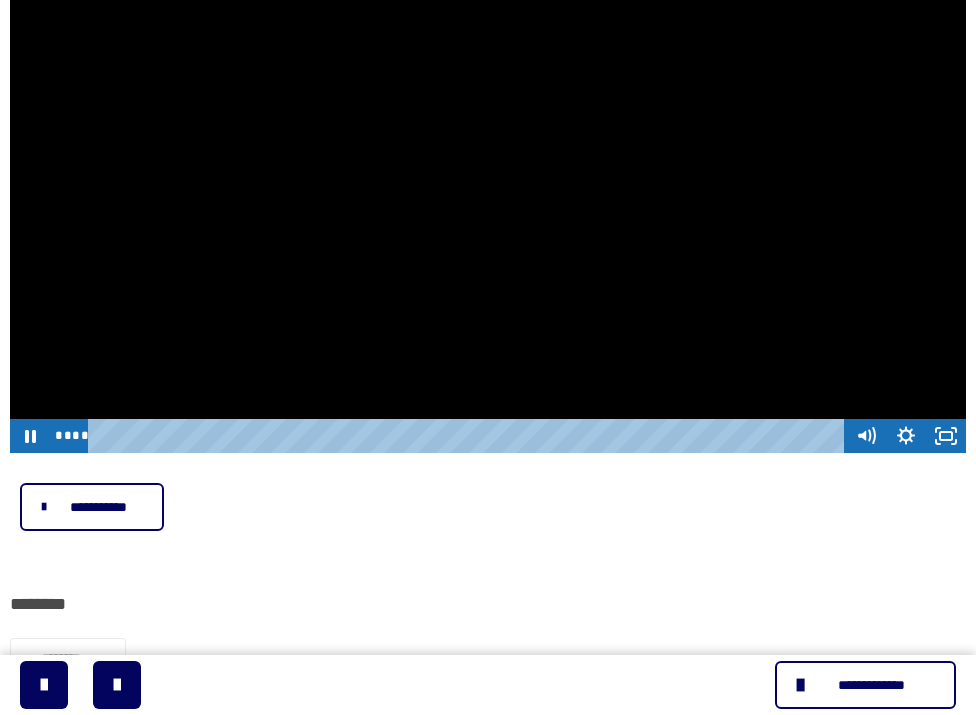 scroll, scrollTop: 343, scrollLeft: 0, axis: vertical 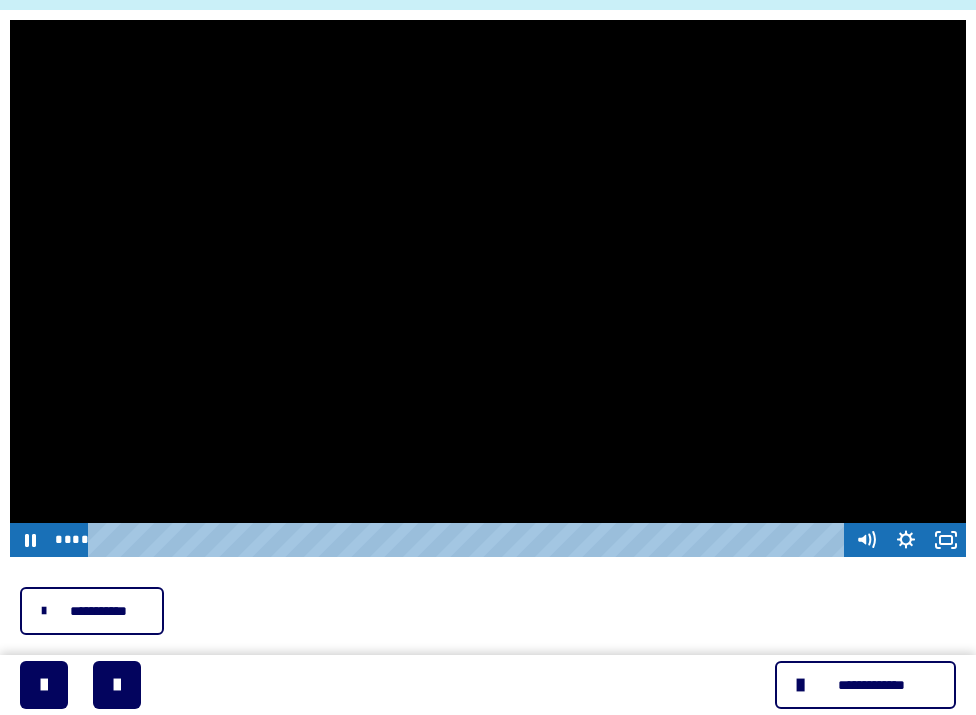 type 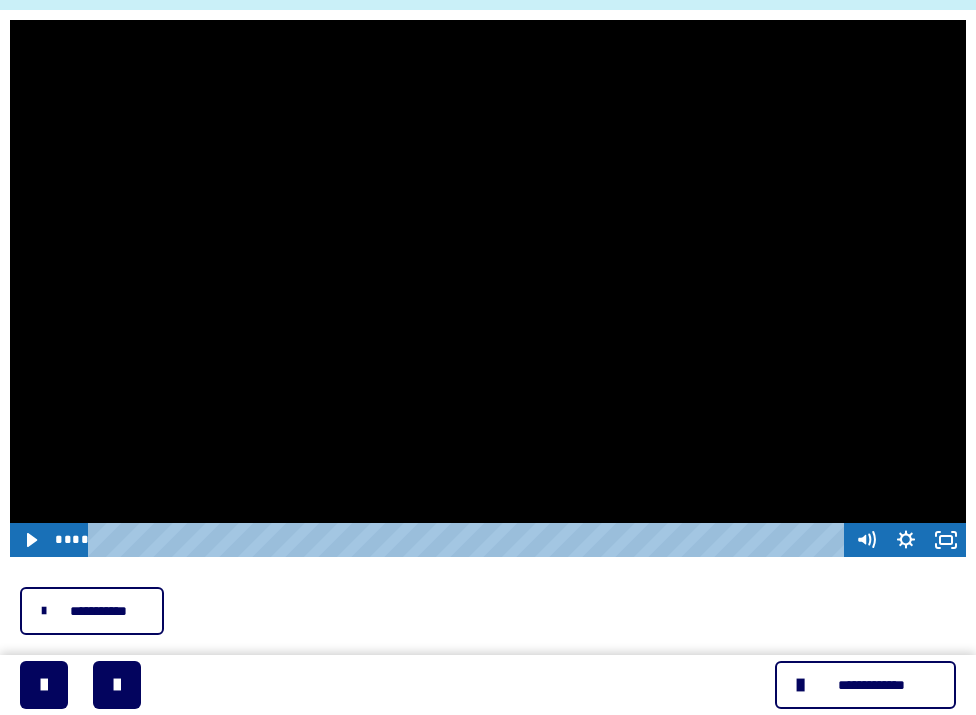 click at bounding box center (488, 289) 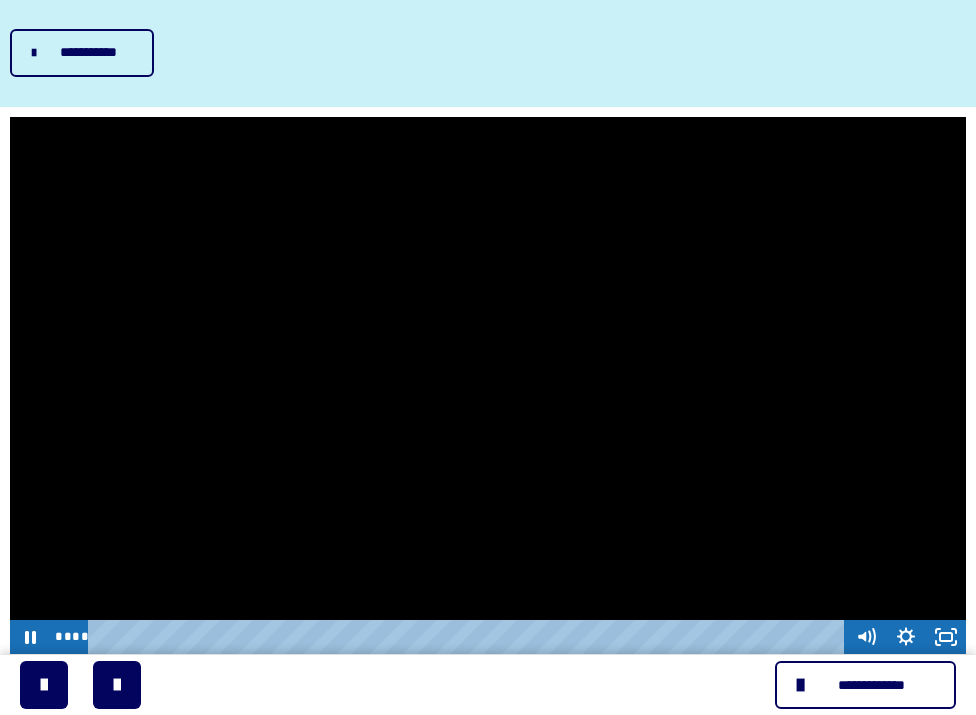 scroll, scrollTop: 311, scrollLeft: 0, axis: vertical 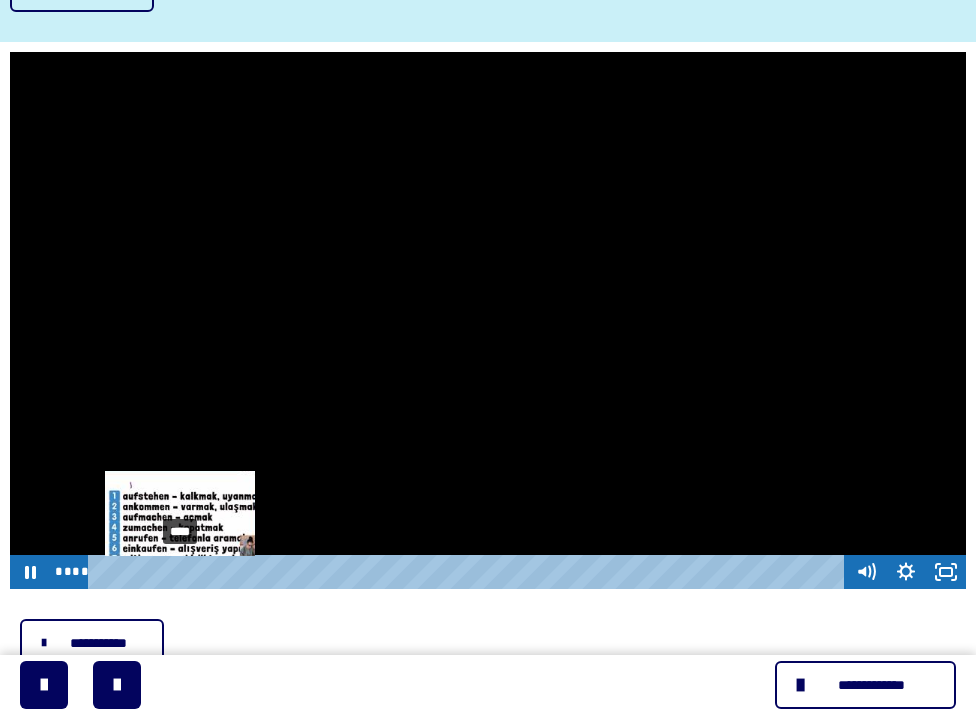 drag, startPoint x: 194, startPoint y: 570, endPoint x: 180, endPoint y: 571, distance: 14.035668 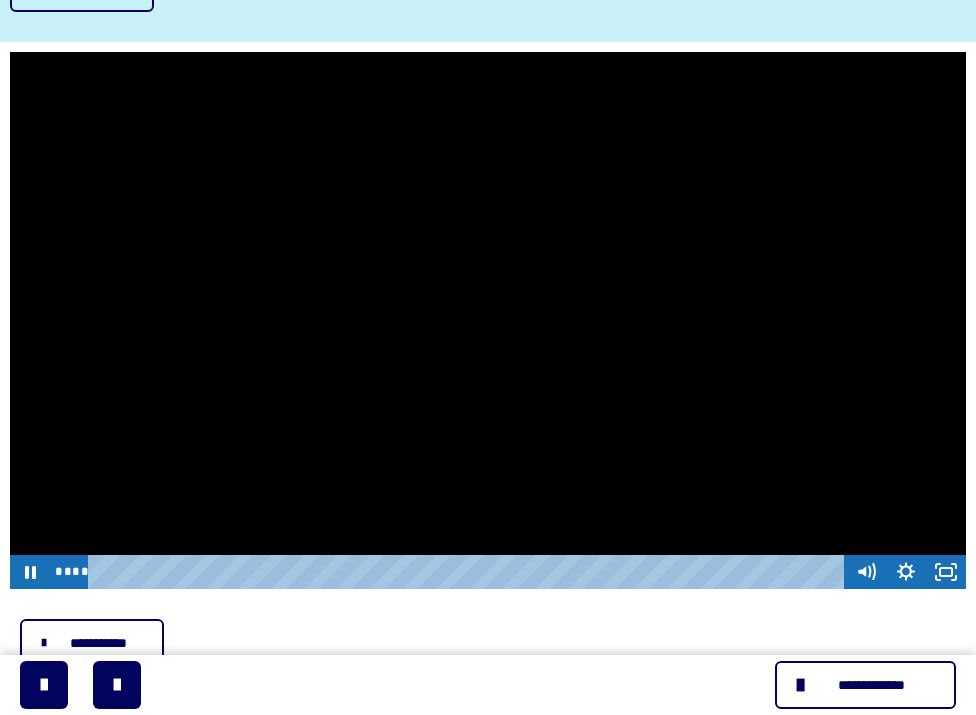 click at bounding box center [488, 321] 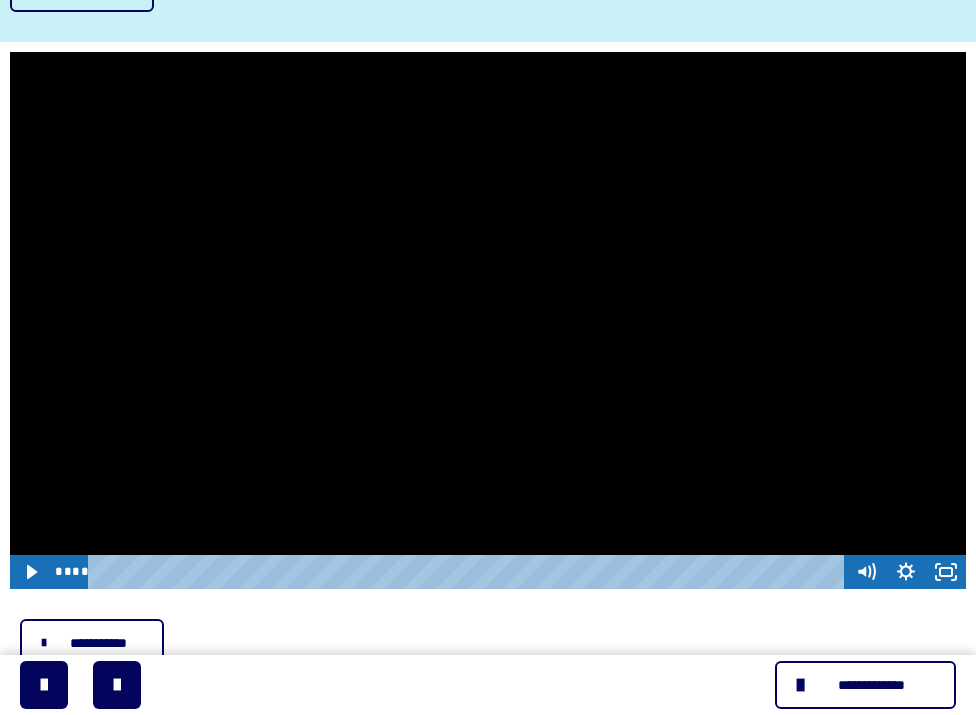 click at bounding box center (488, 321) 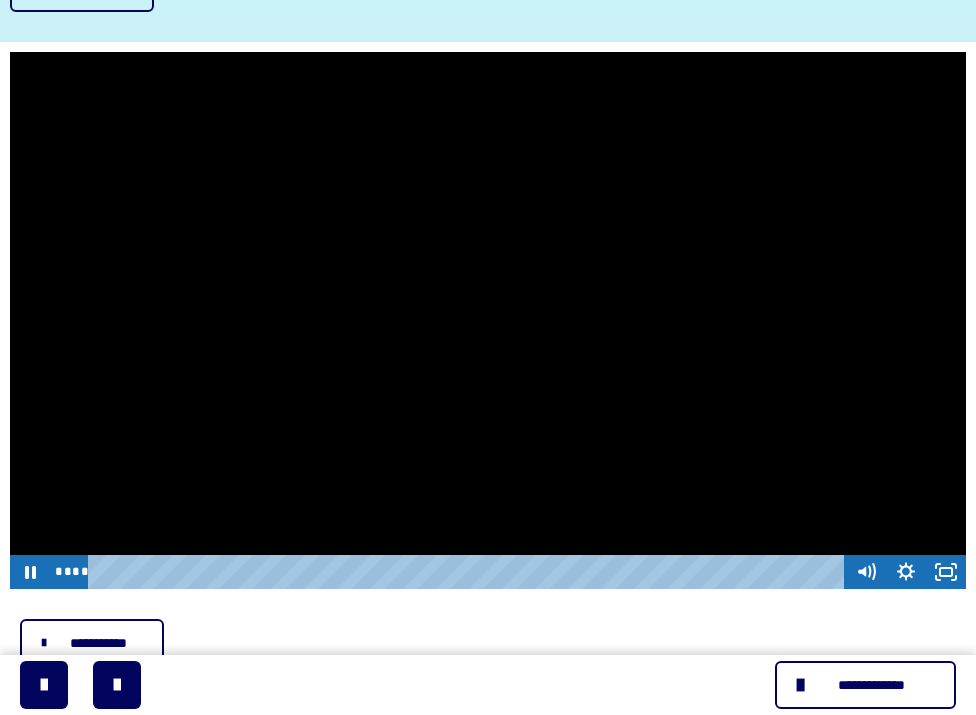 click at bounding box center (488, 321) 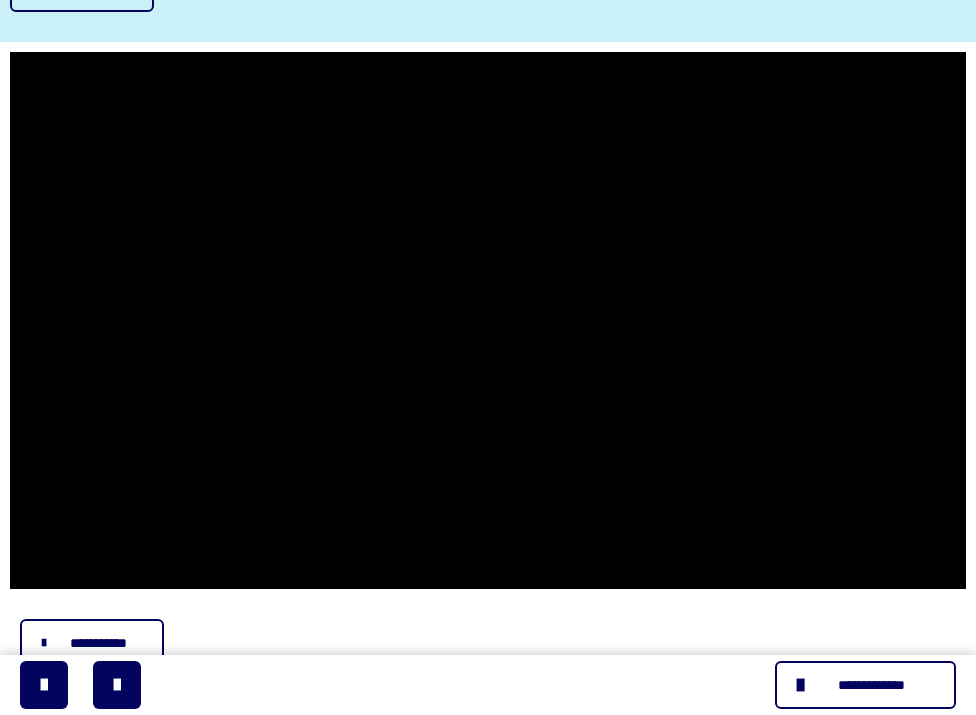 click at bounding box center [488, 321] 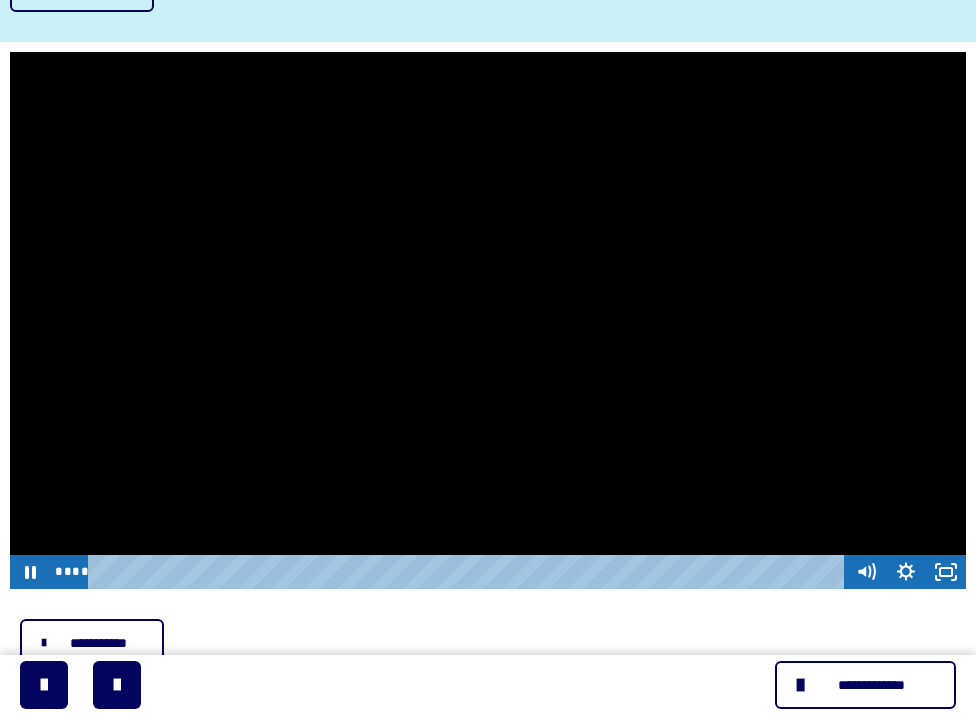 click at bounding box center (488, 321) 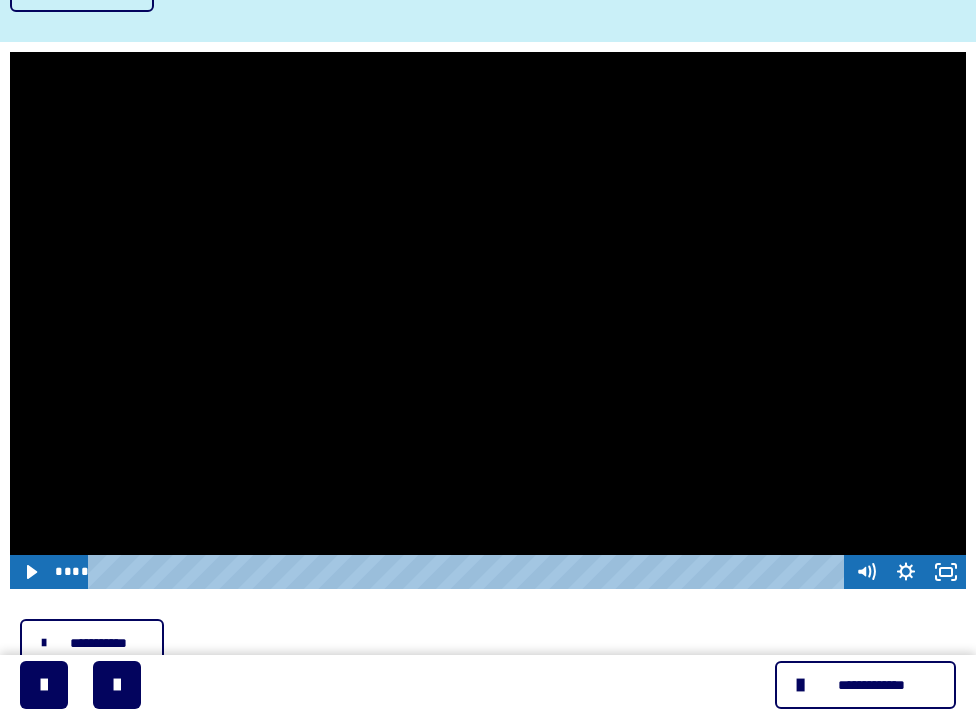 click at bounding box center (488, 321) 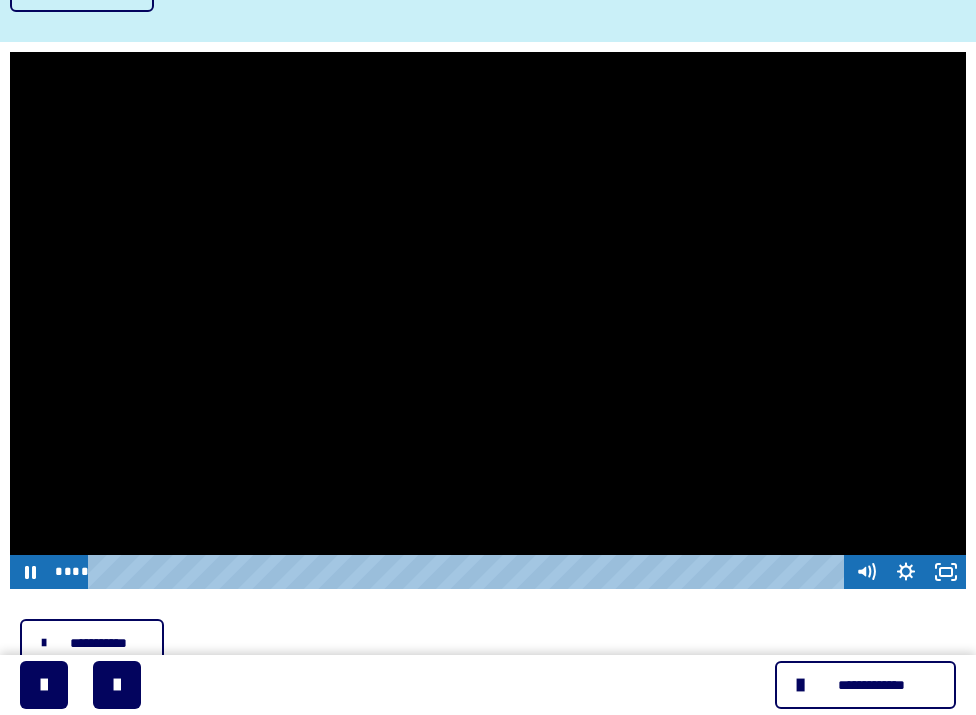 click at bounding box center (488, 321) 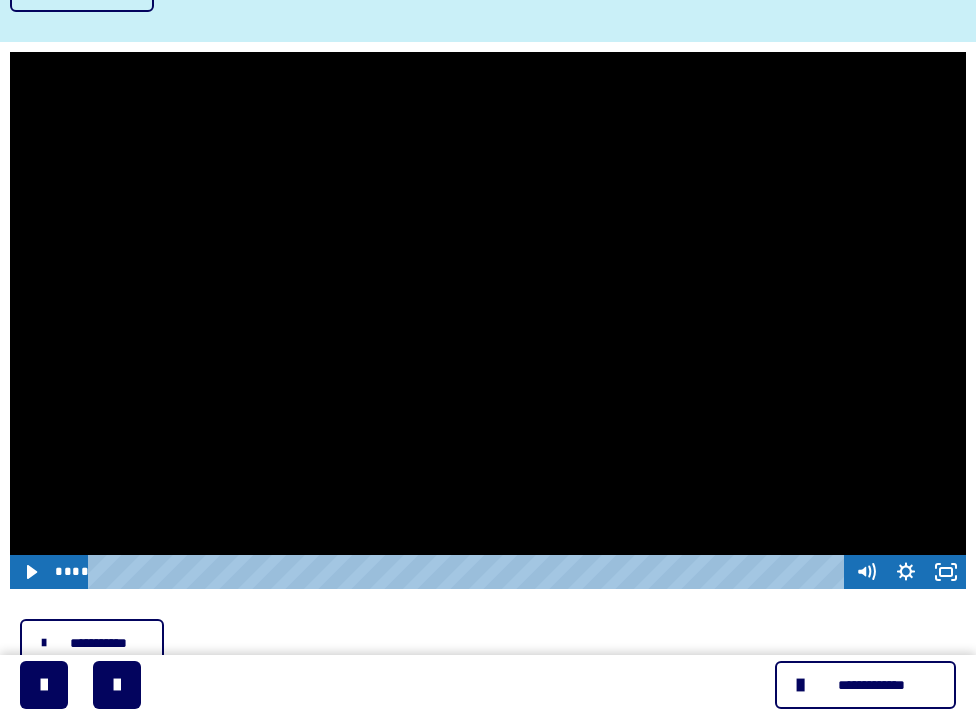 click at bounding box center (488, 321) 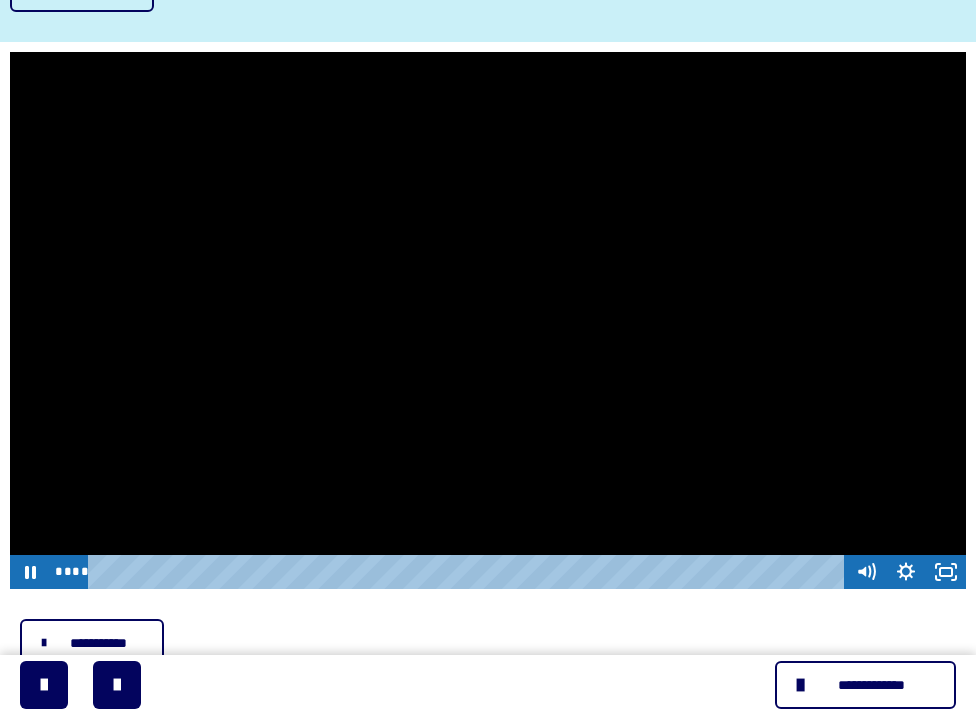 click at bounding box center [488, 321] 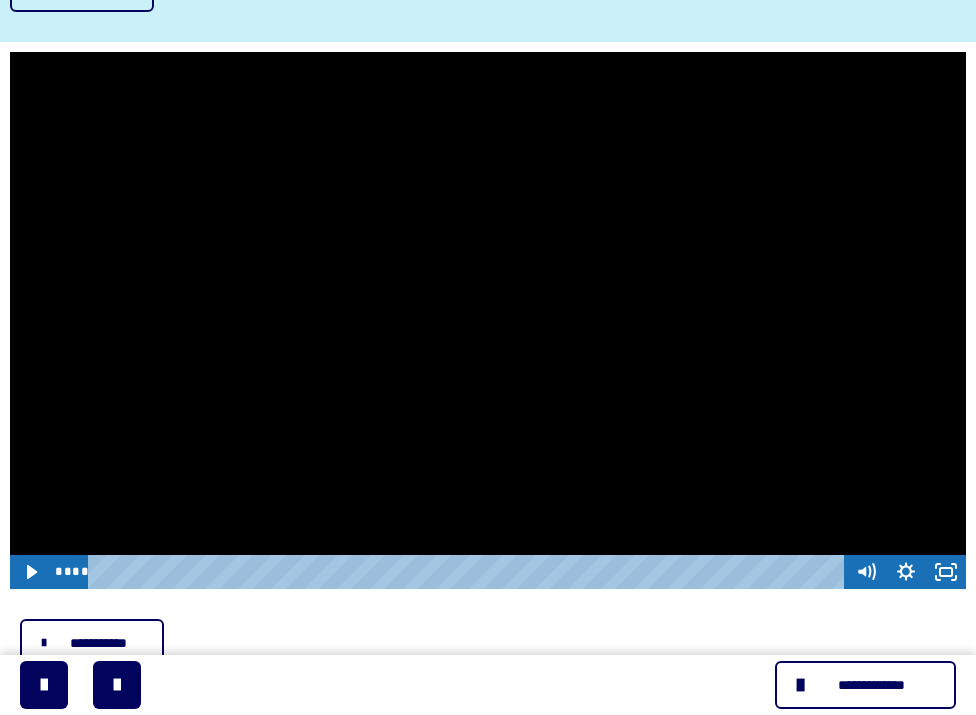 click at bounding box center [488, 321] 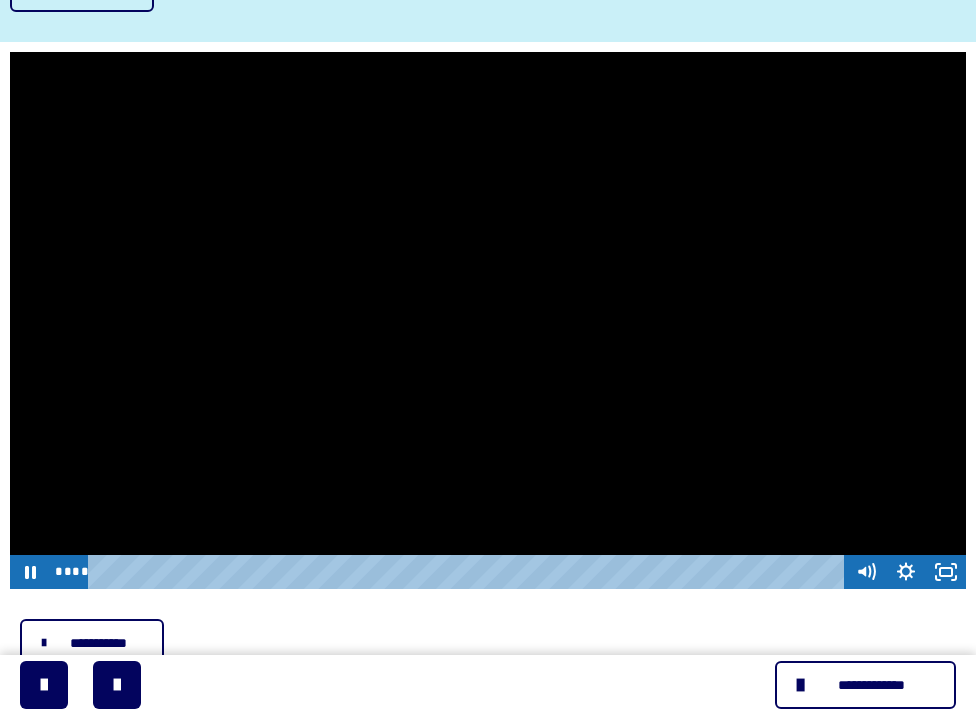 click at bounding box center [488, 321] 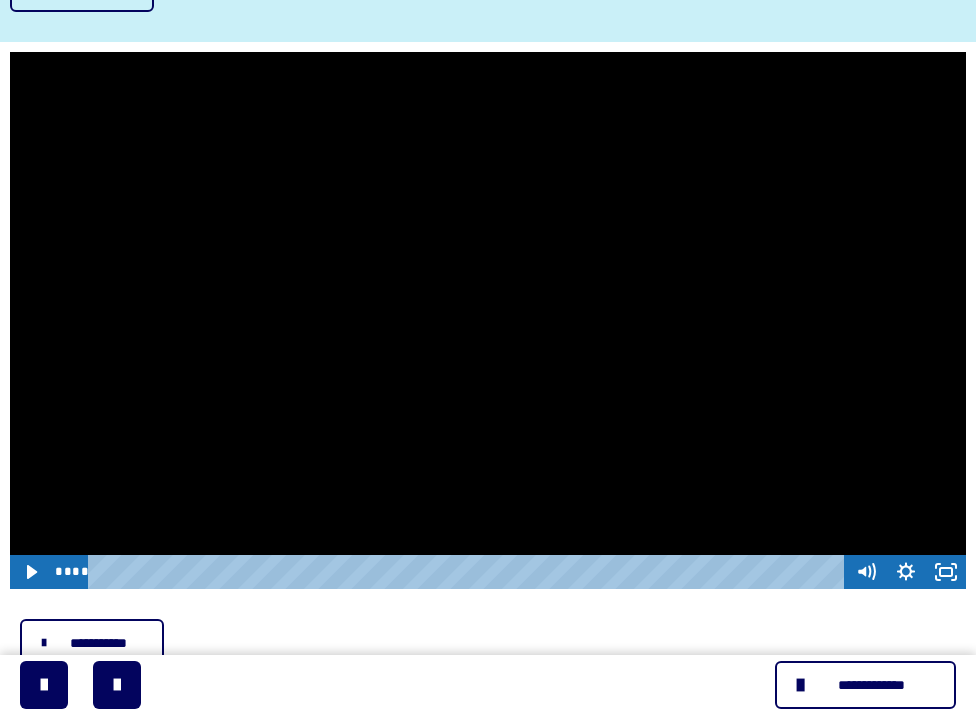 click at bounding box center (488, 321) 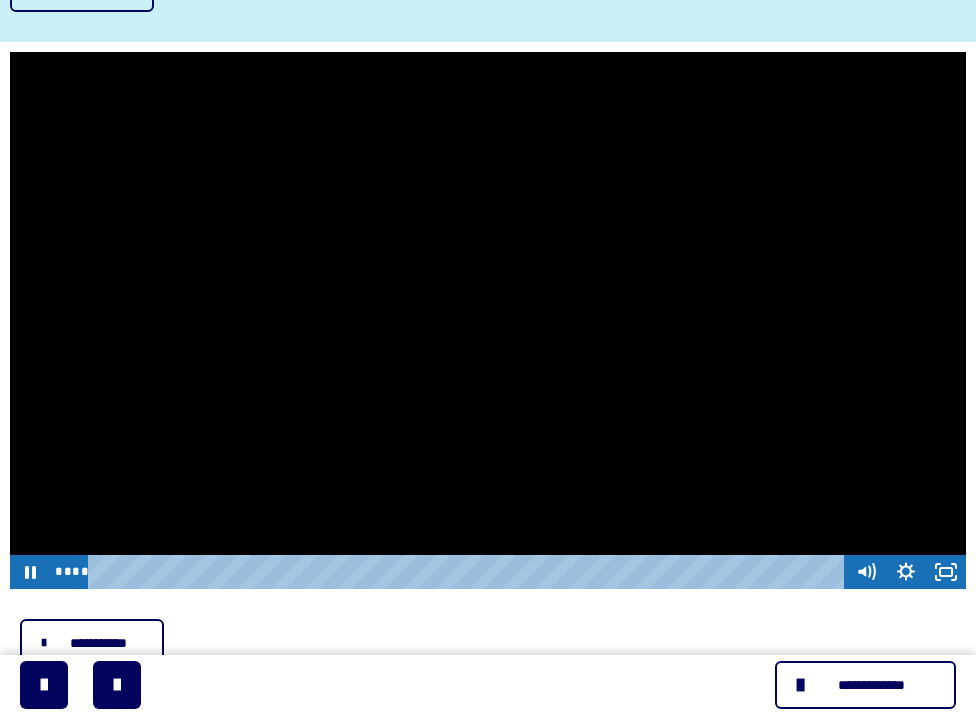click at bounding box center (488, 321) 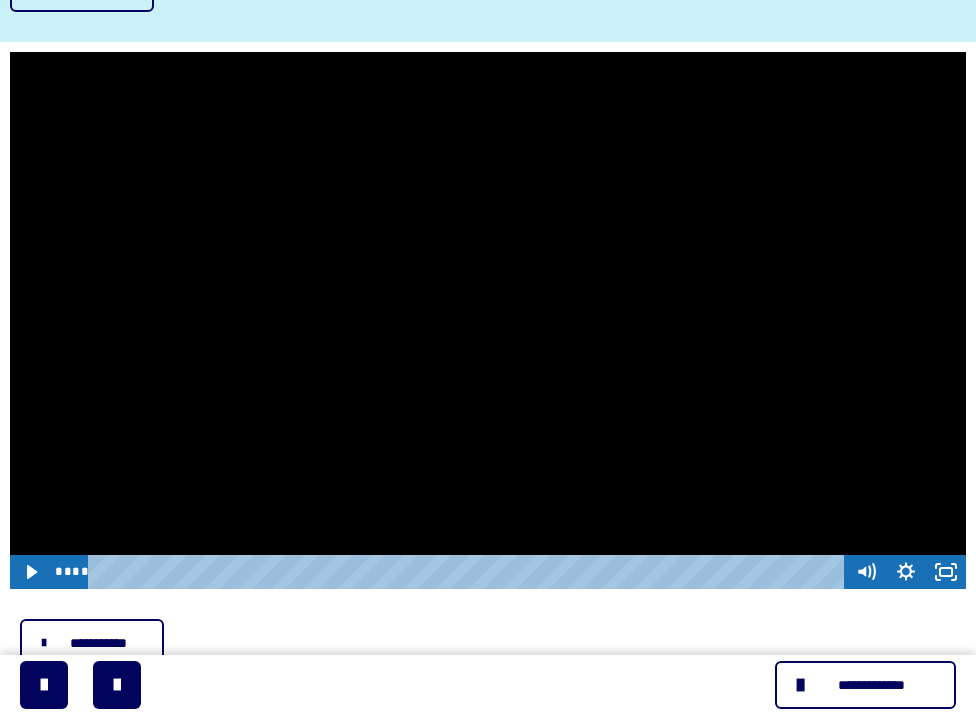 click at bounding box center (488, 321) 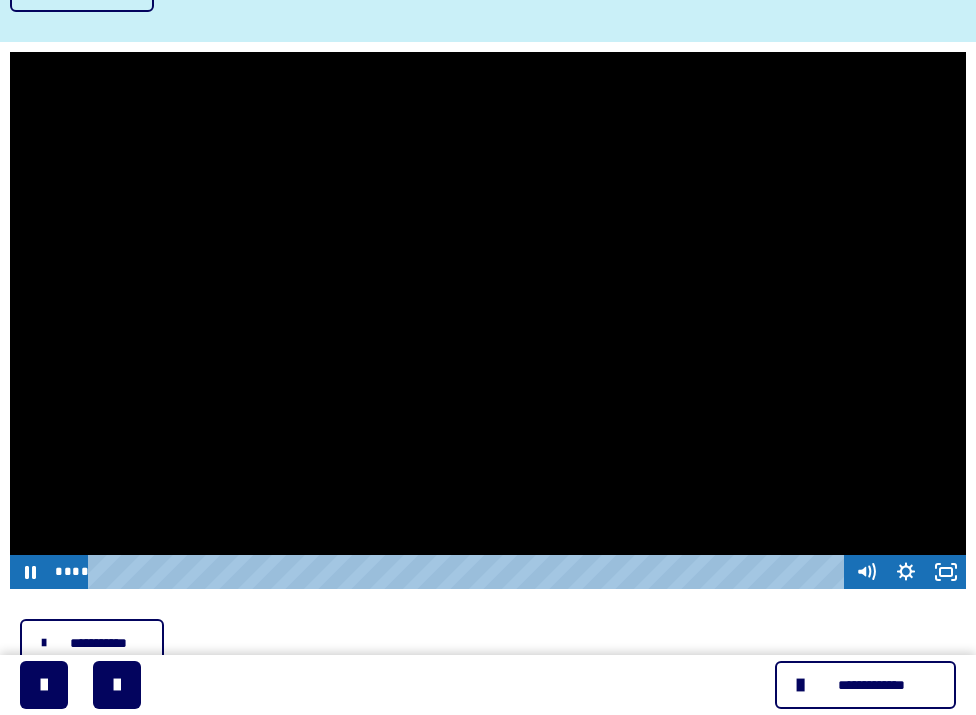 click at bounding box center [488, 321] 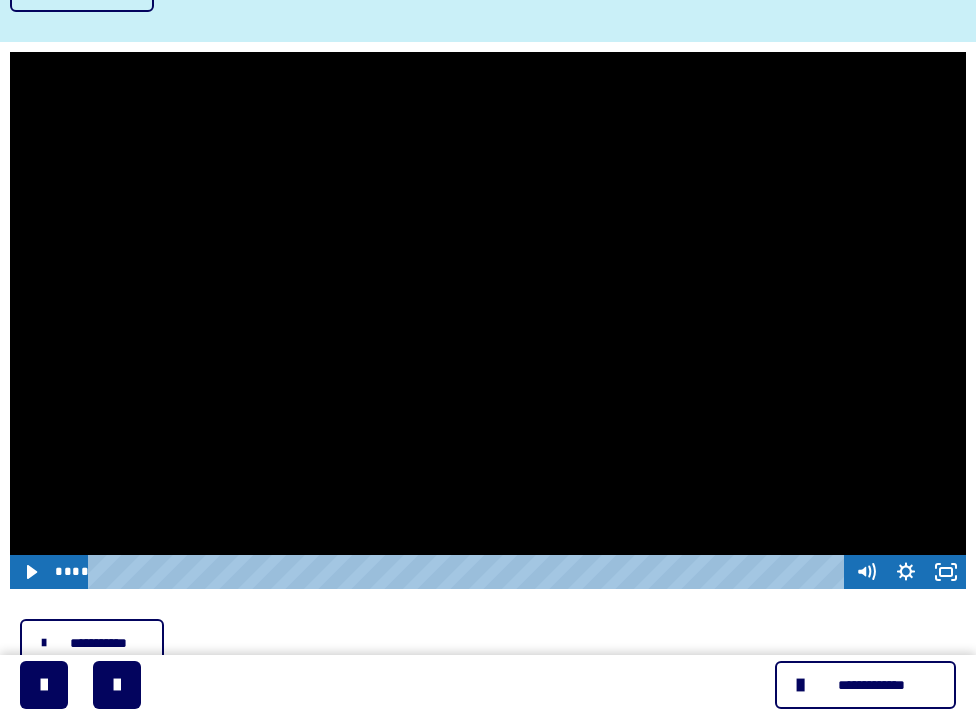 click at bounding box center (488, 321) 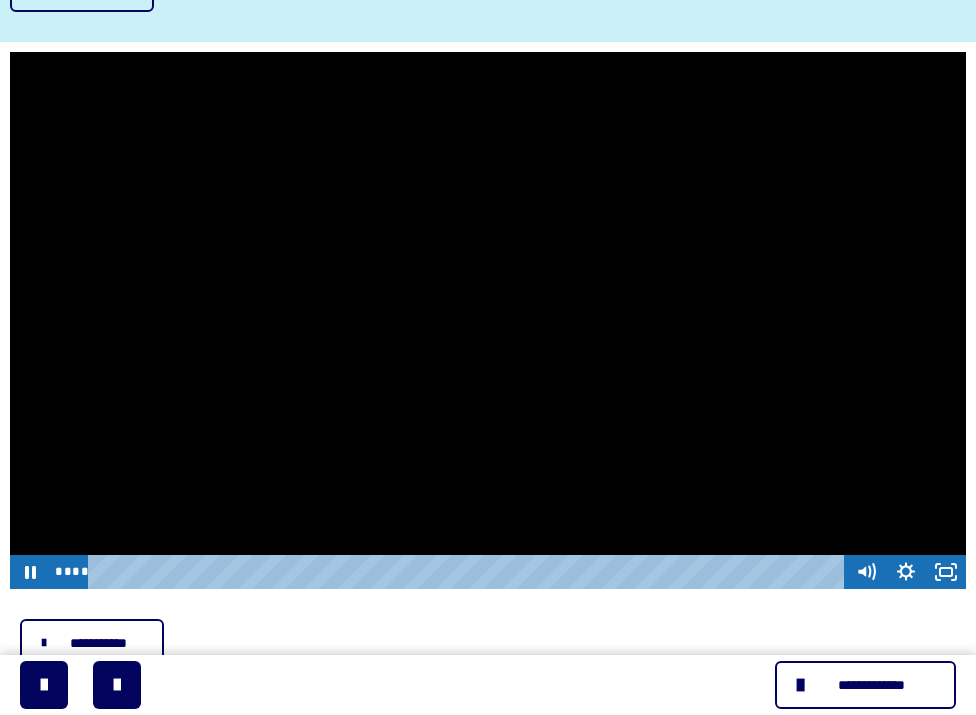 click at bounding box center (488, 321) 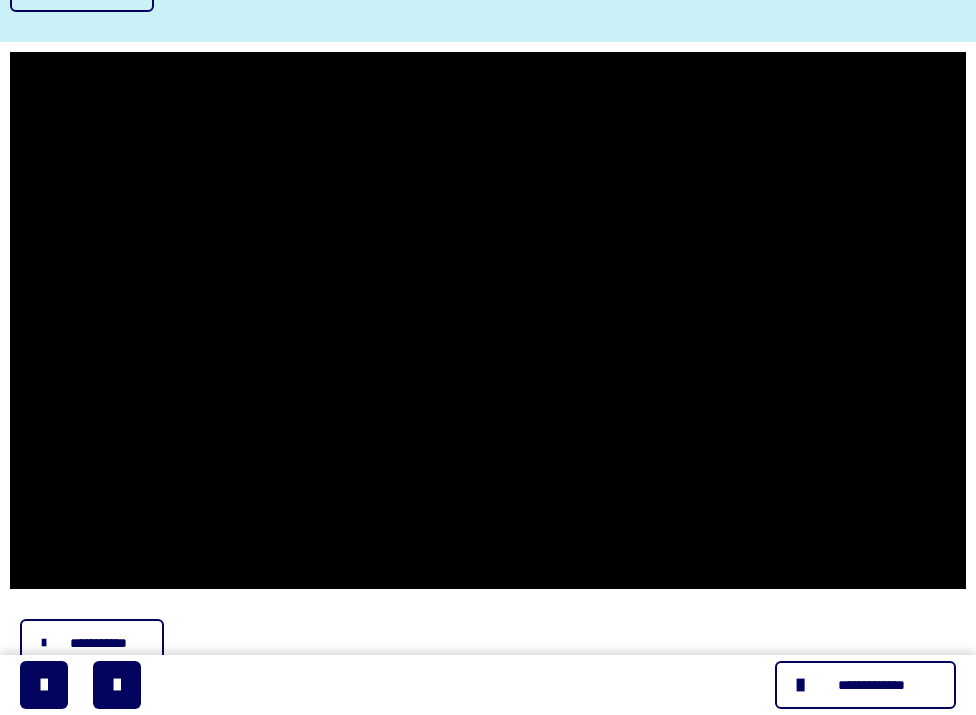 click at bounding box center [488, 321] 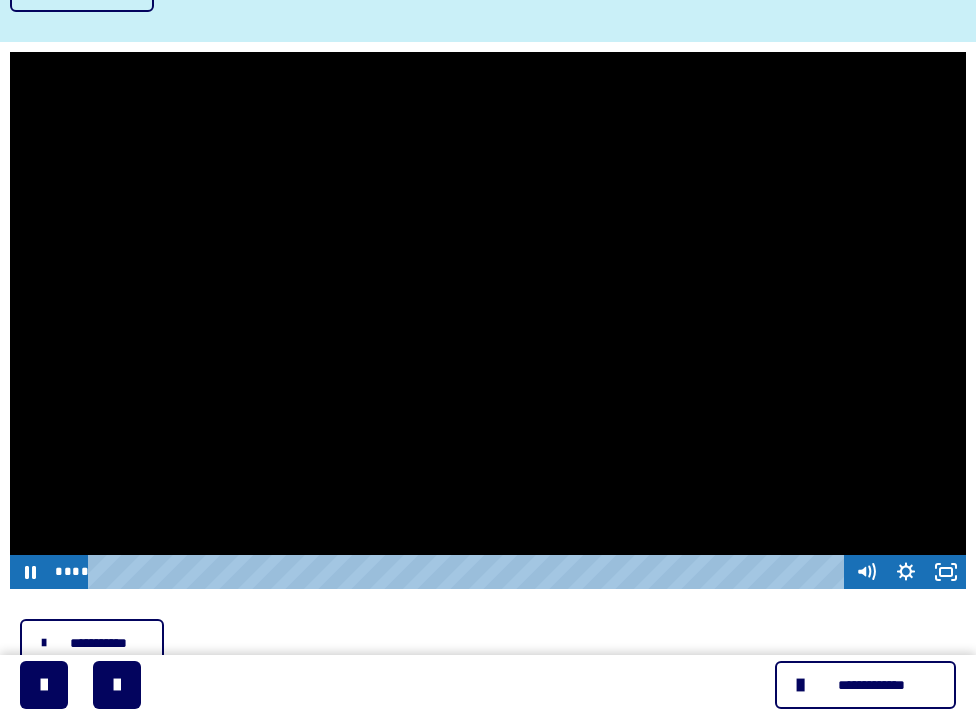 click at bounding box center [488, 321] 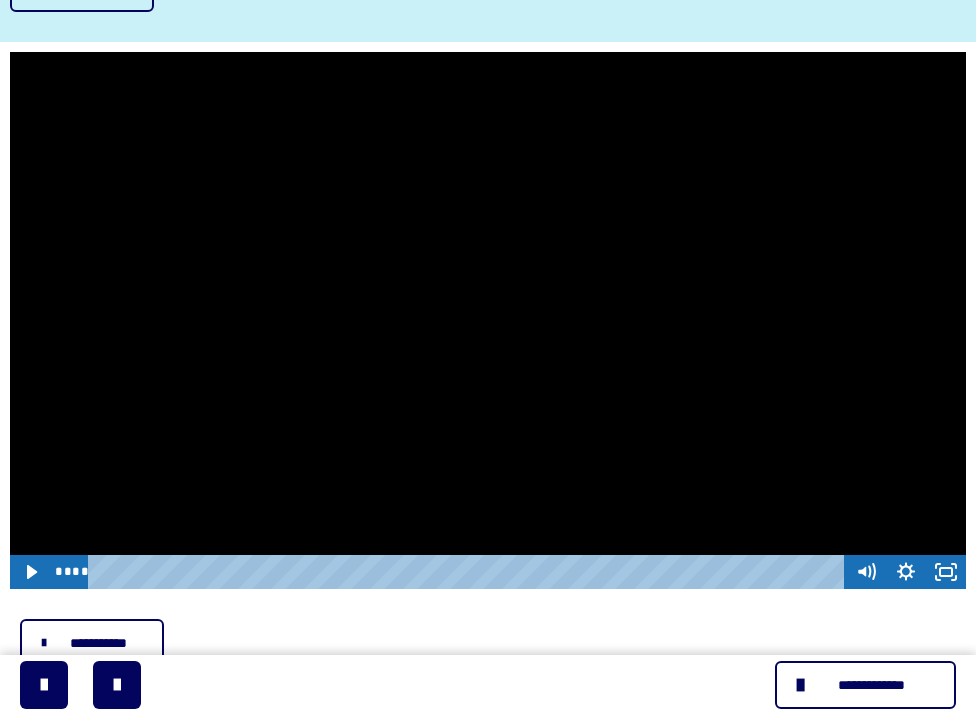 click at bounding box center (488, 321) 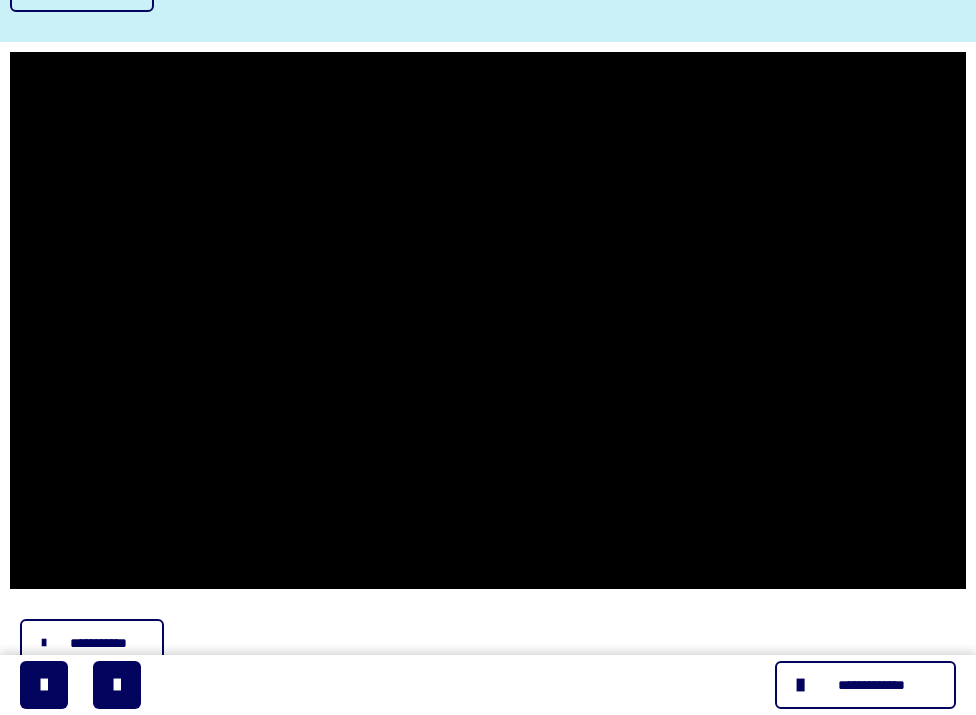 click at bounding box center (488, 321) 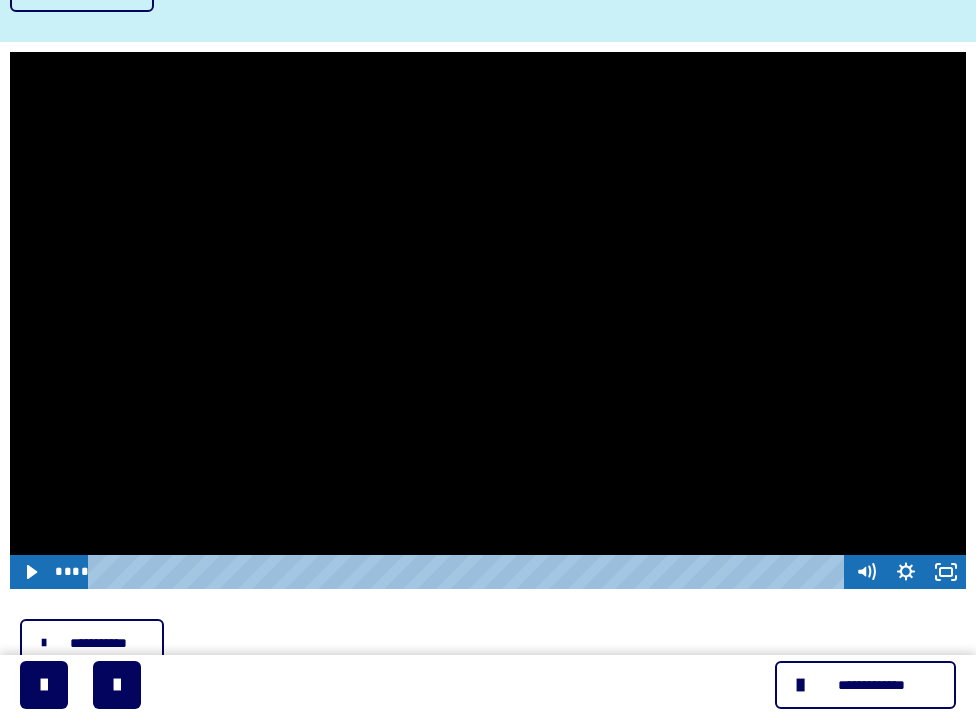 click at bounding box center (488, 321) 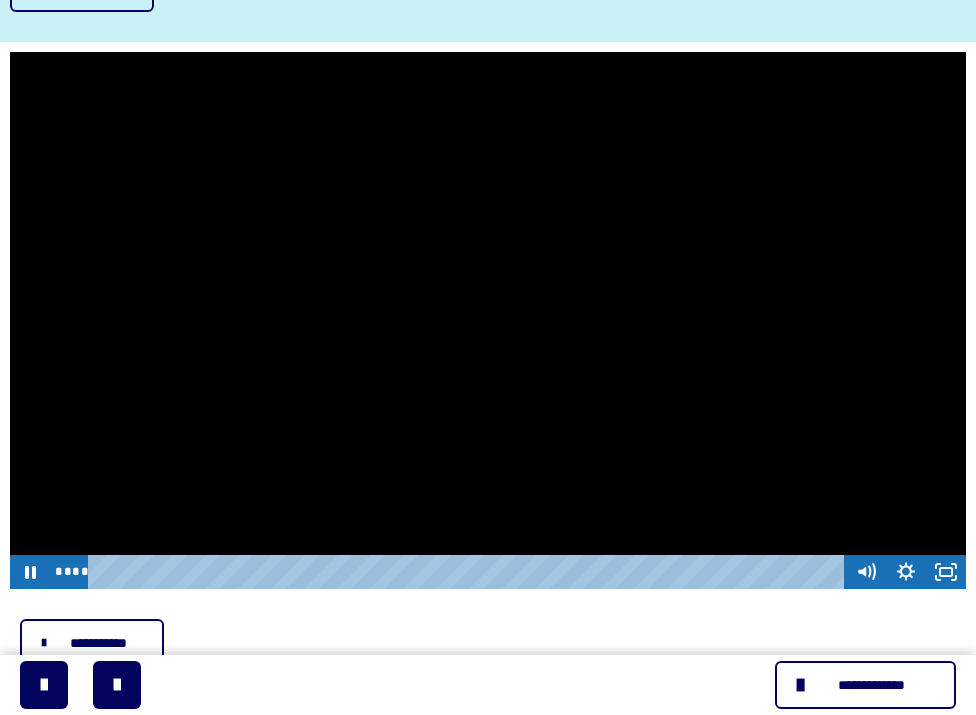 click at bounding box center [488, 321] 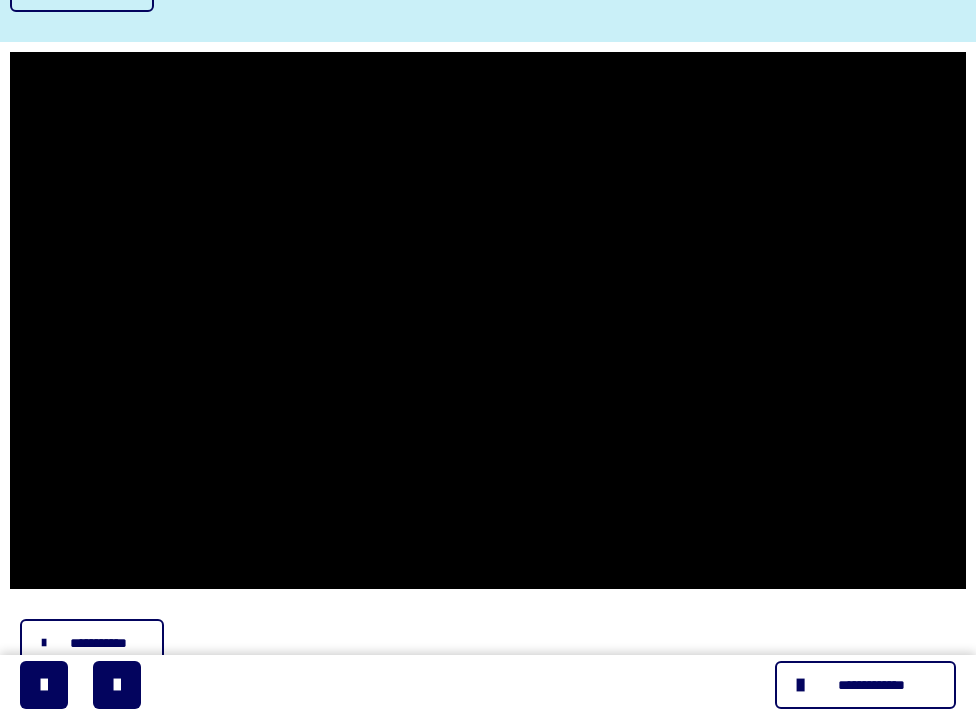 click at bounding box center (488, 321) 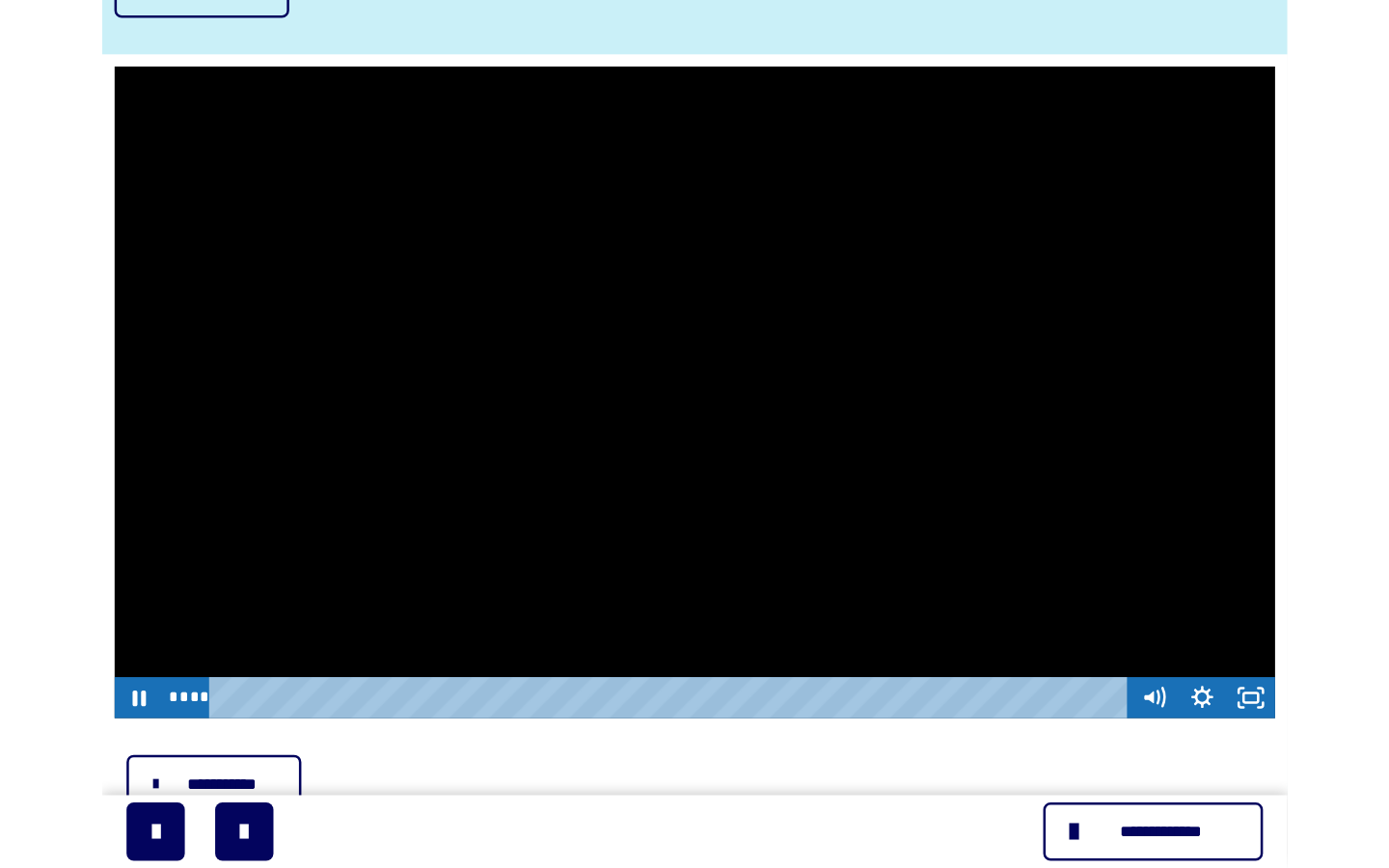 scroll, scrollTop: 296, scrollLeft: 0, axis: vertical 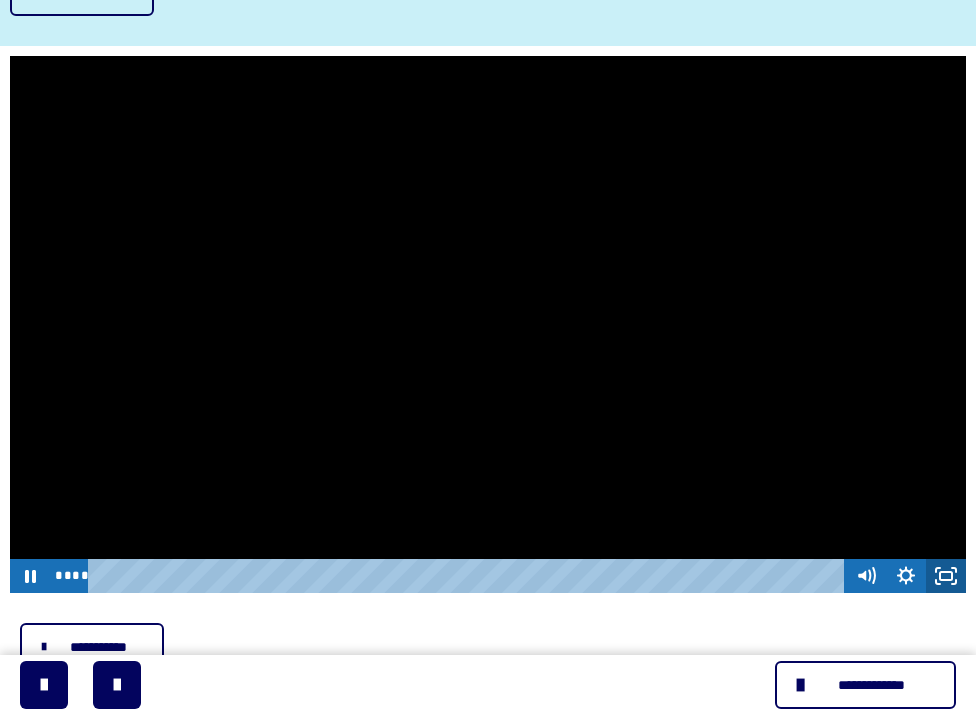 click 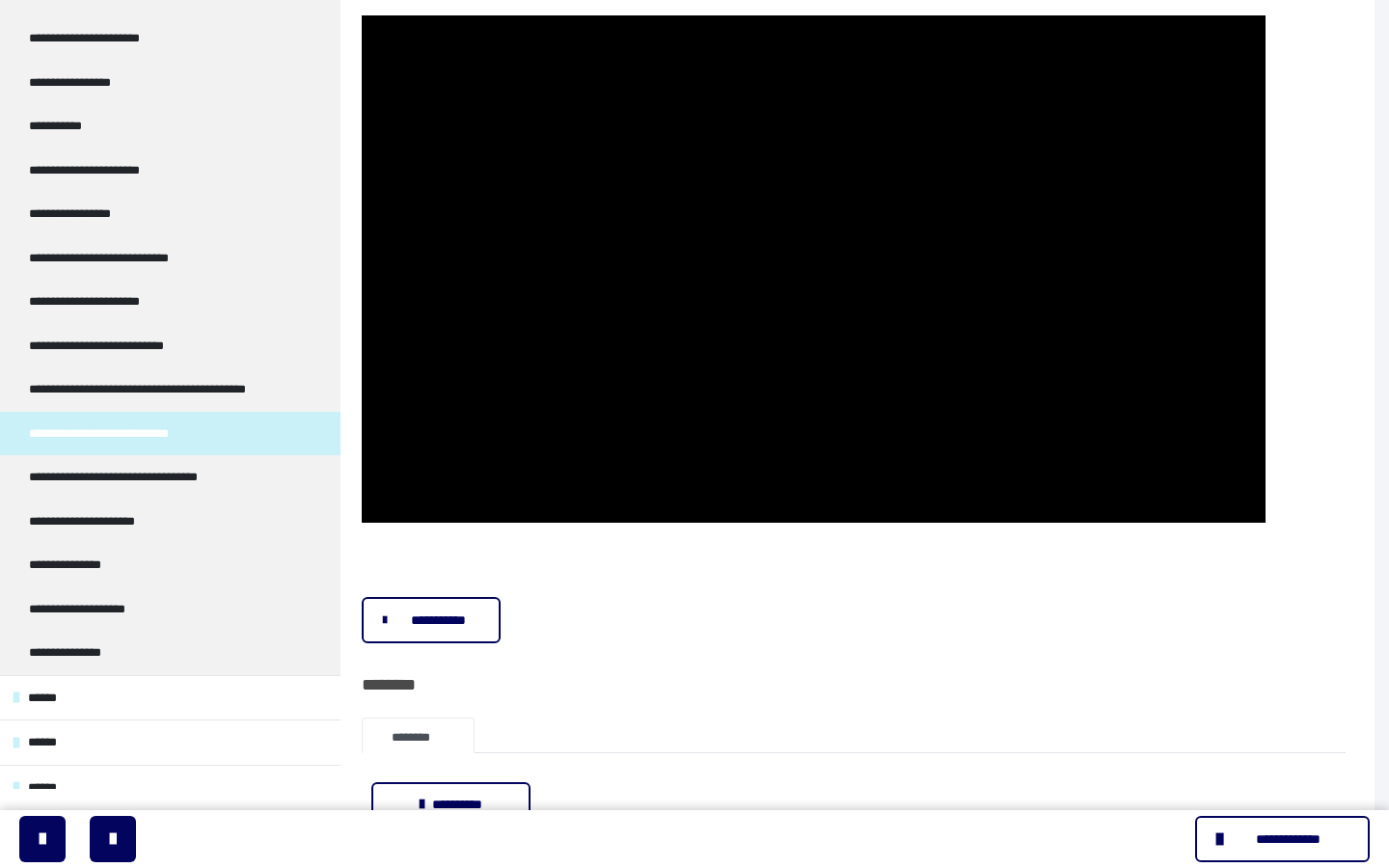 scroll, scrollTop: 0, scrollLeft: 0, axis: both 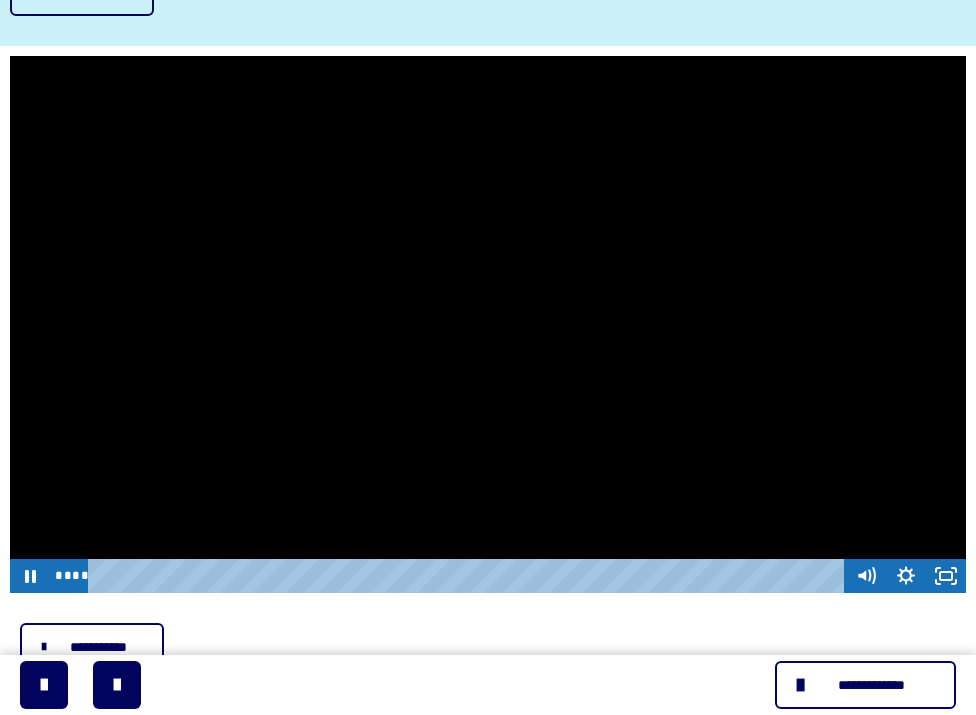 click at bounding box center [488, 325] 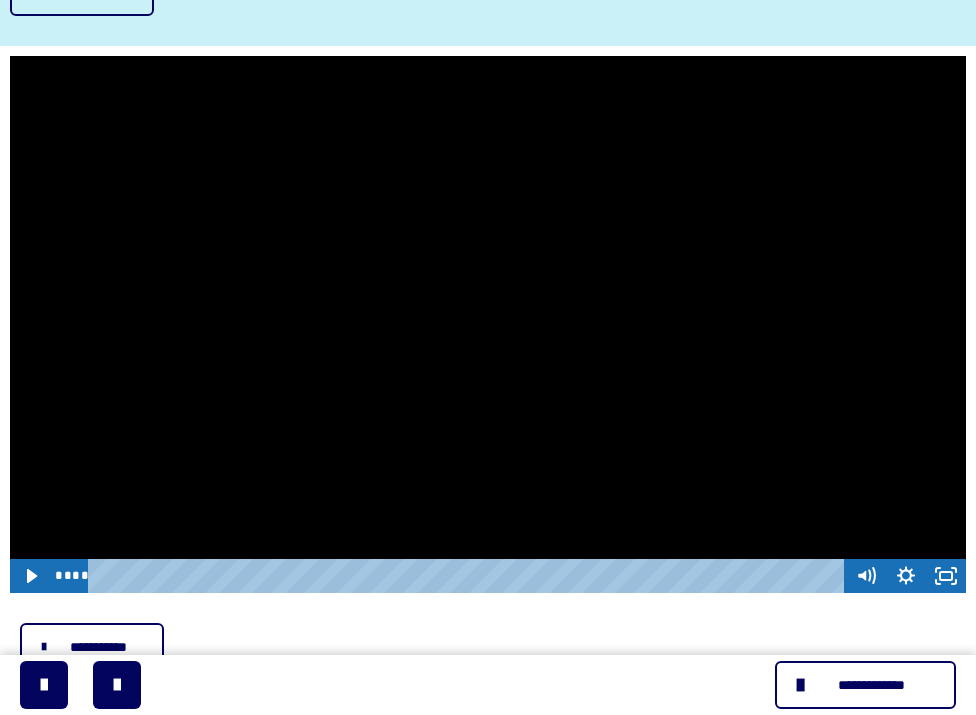 click at bounding box center [488, 325] 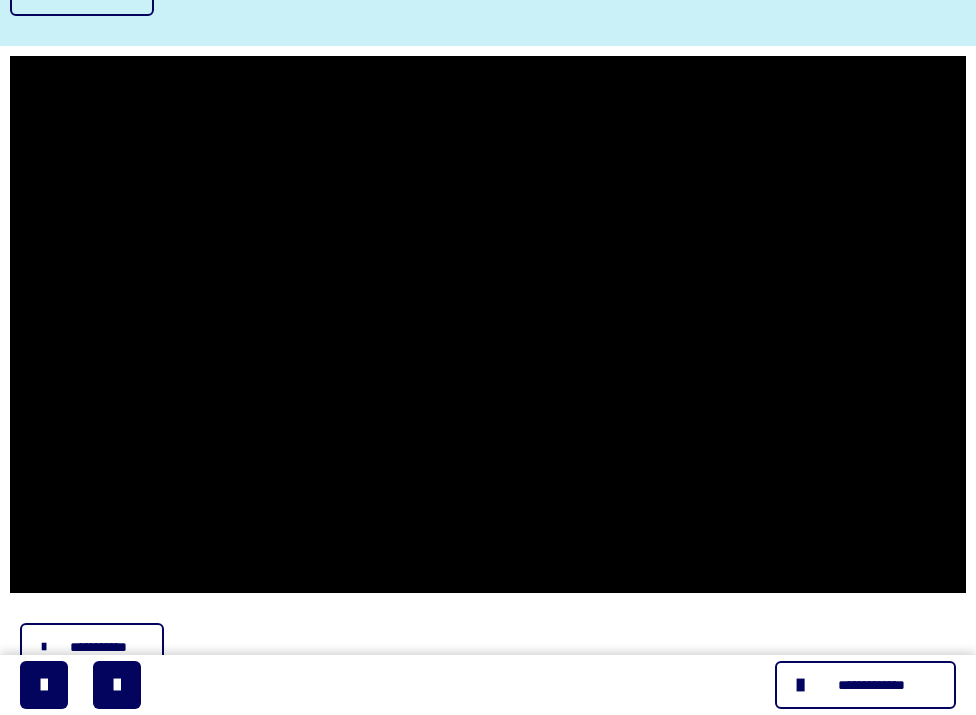 click at bounding box center [488, 325] 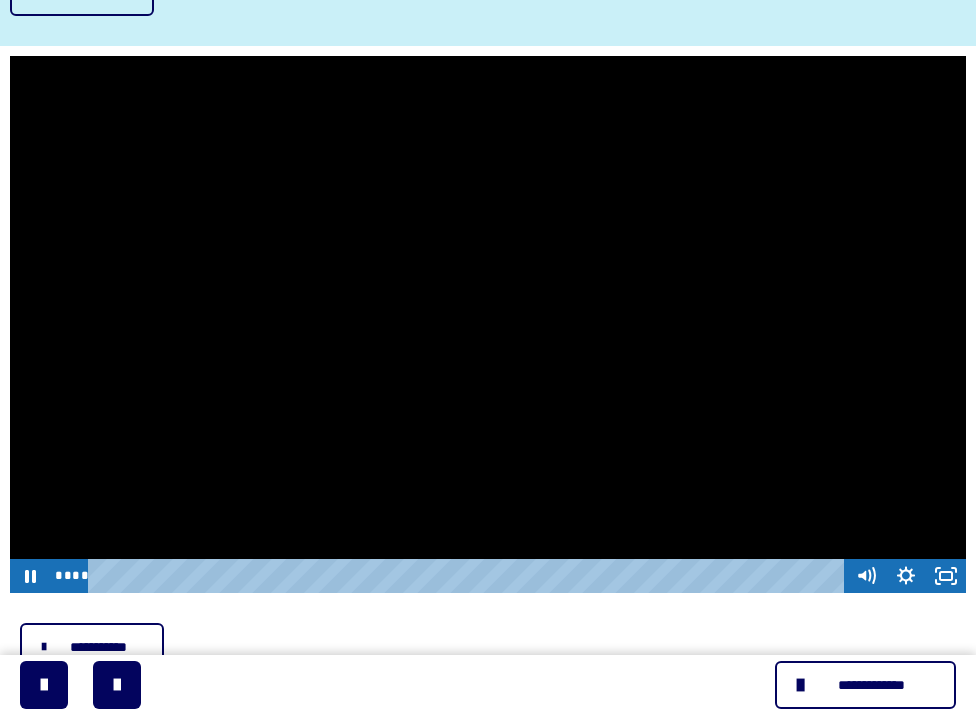 click at bounding box center (488, 325) 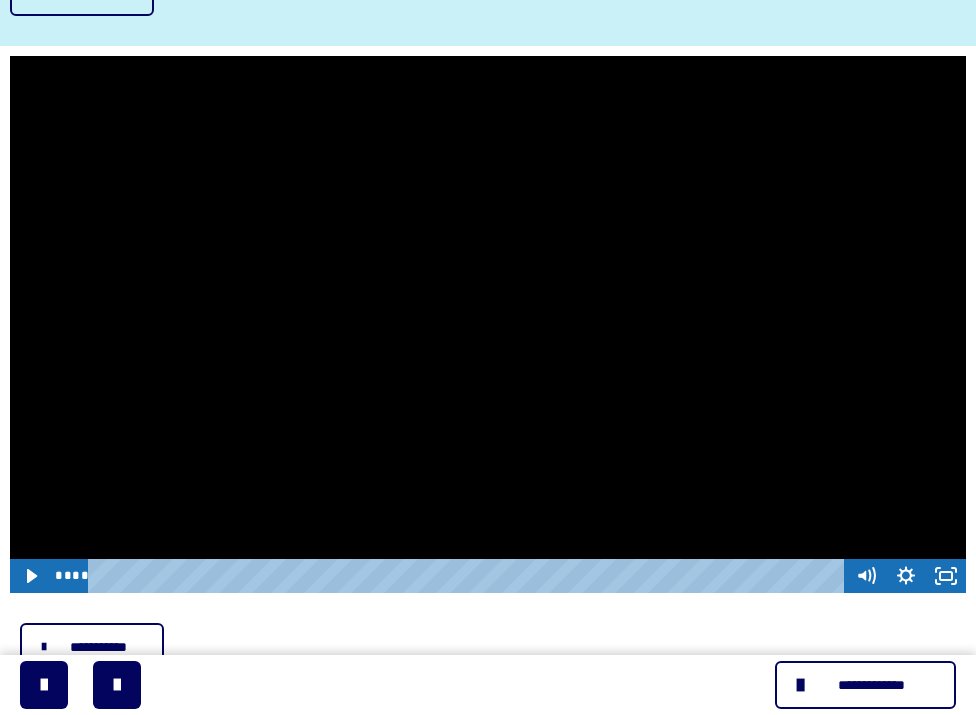 click at bounding box center [488, 325] 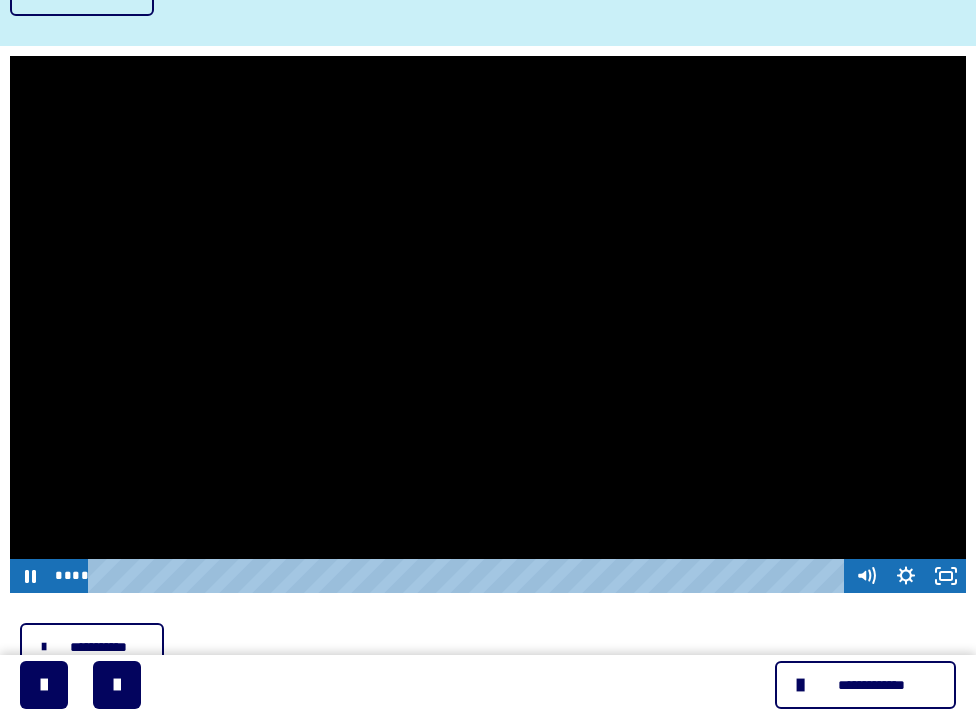 click at bounding box center [488, 325] 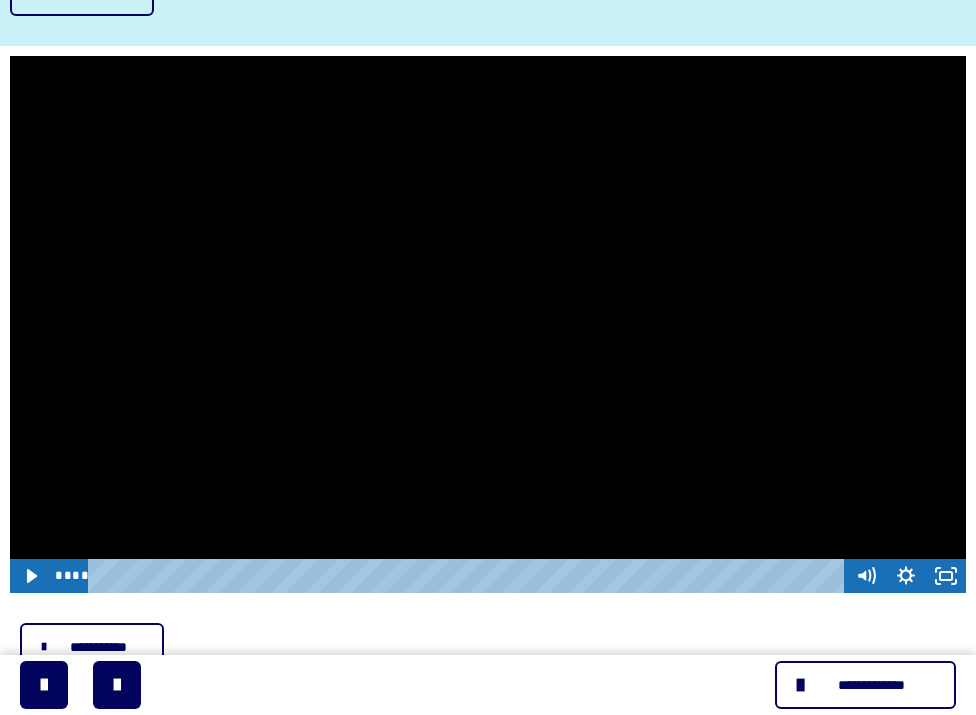click at bounding box center [488, 325] 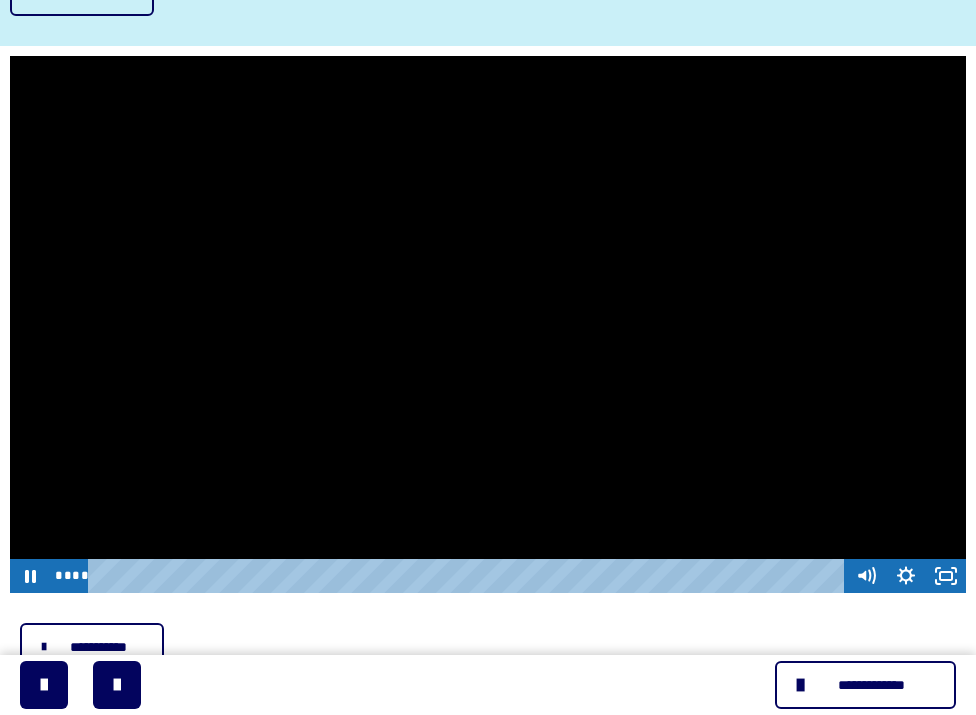 click at bounding box center [488, 325] 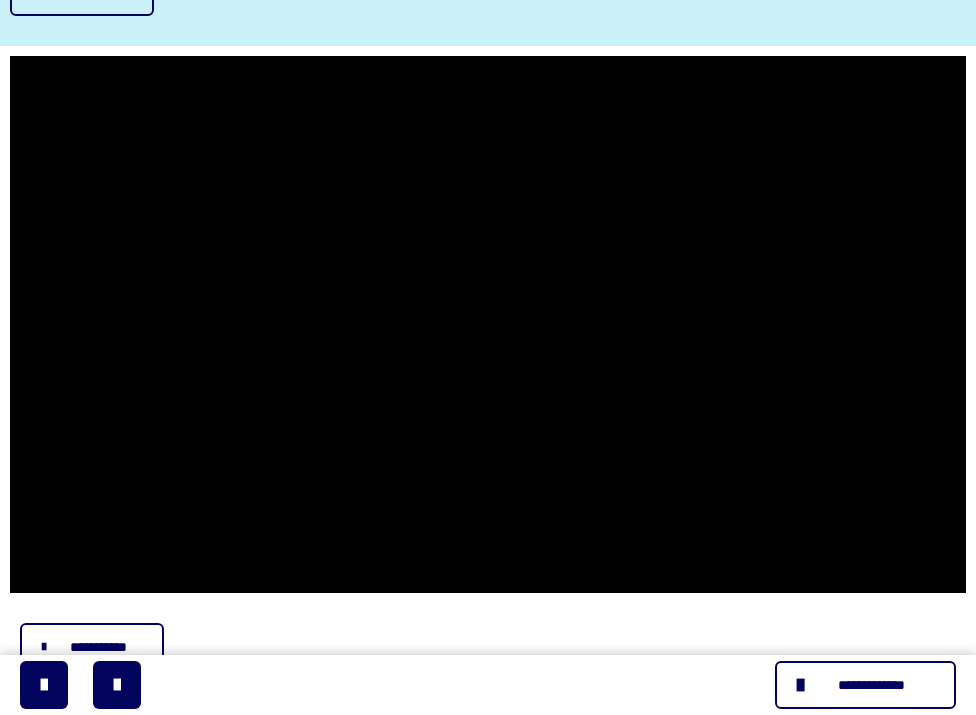 click at bounding box center [488, 325] 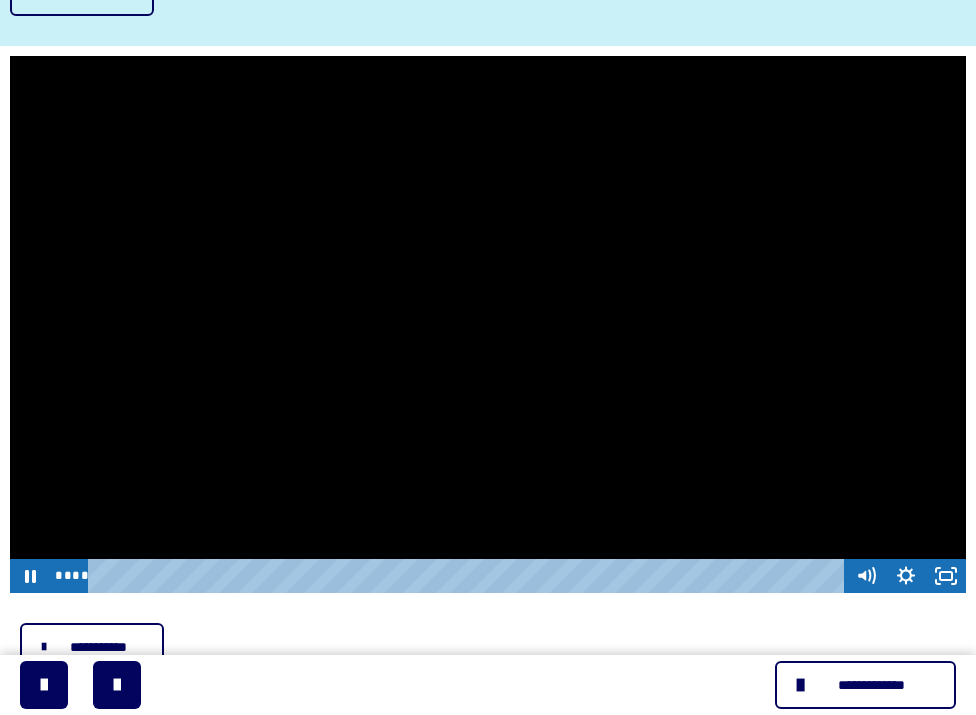 click at bounding box center (488, 325) 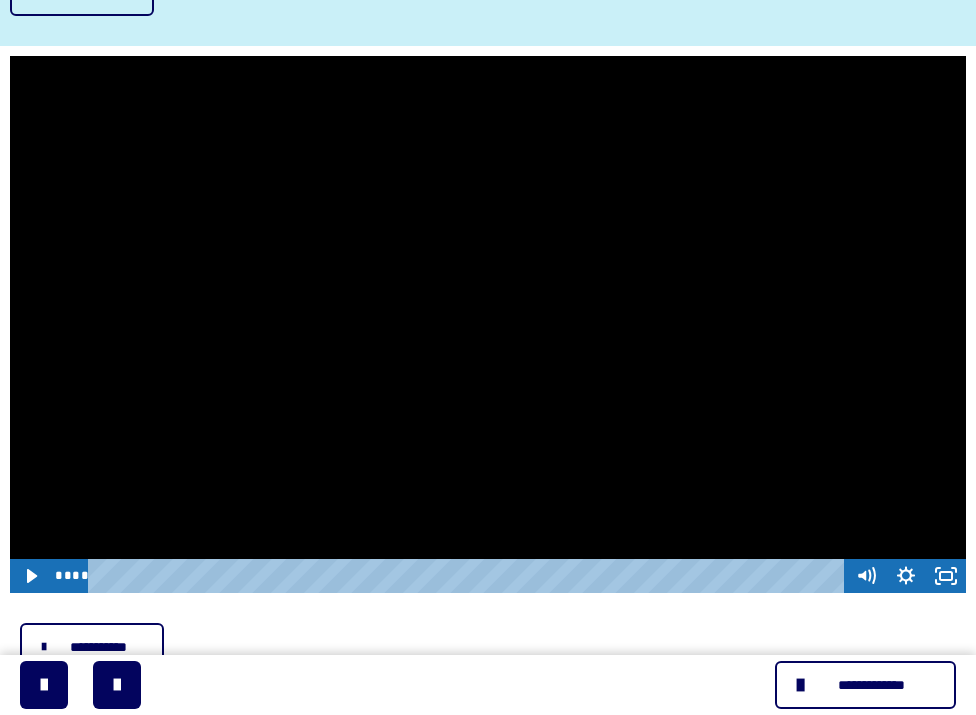 click at bounding box center (488, 325) 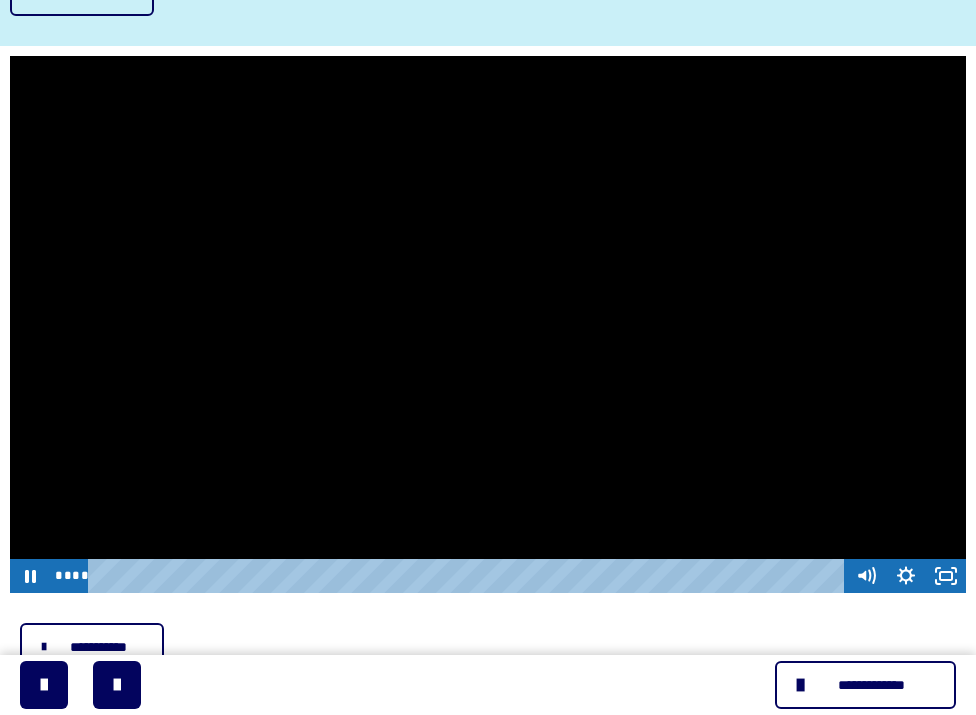 click at bounding box center (488, 325) 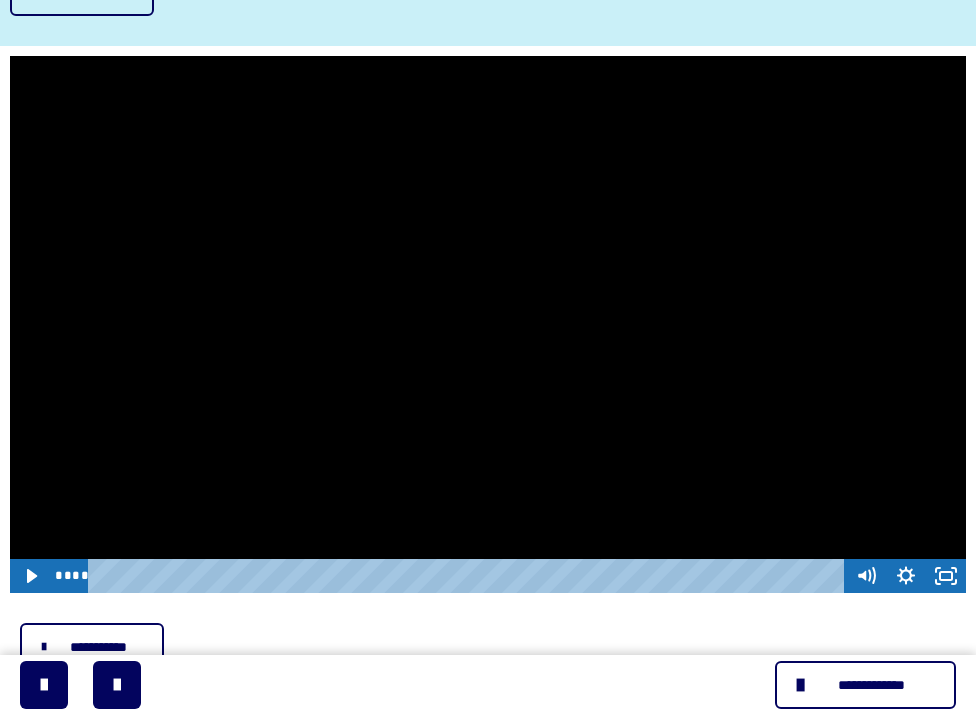 click at bounding box center [488, 325] 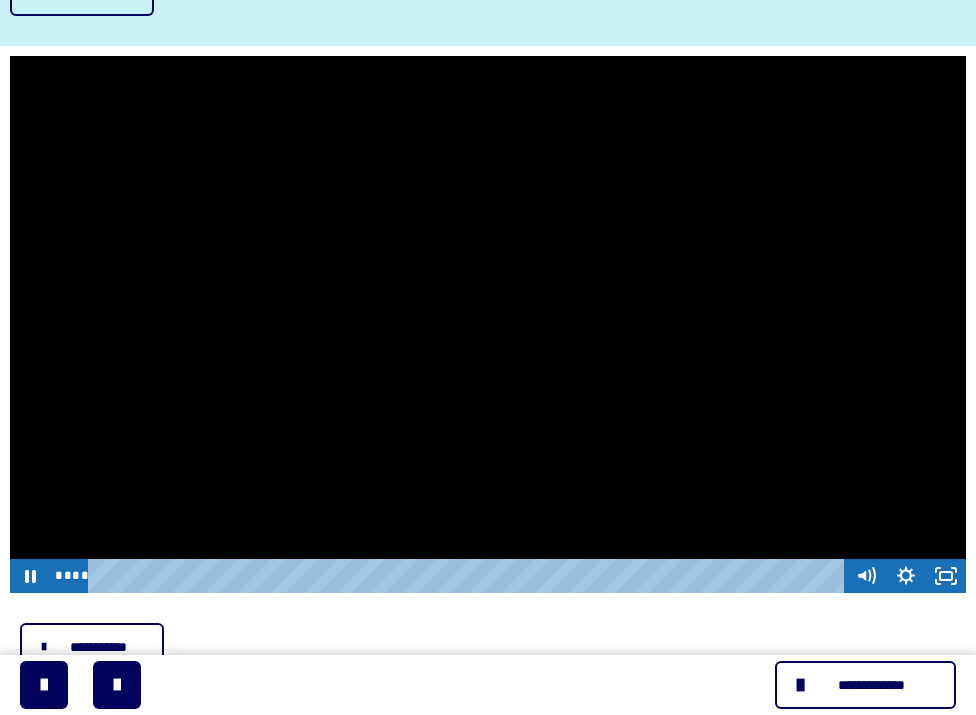 click at bounding box center (488, 325) 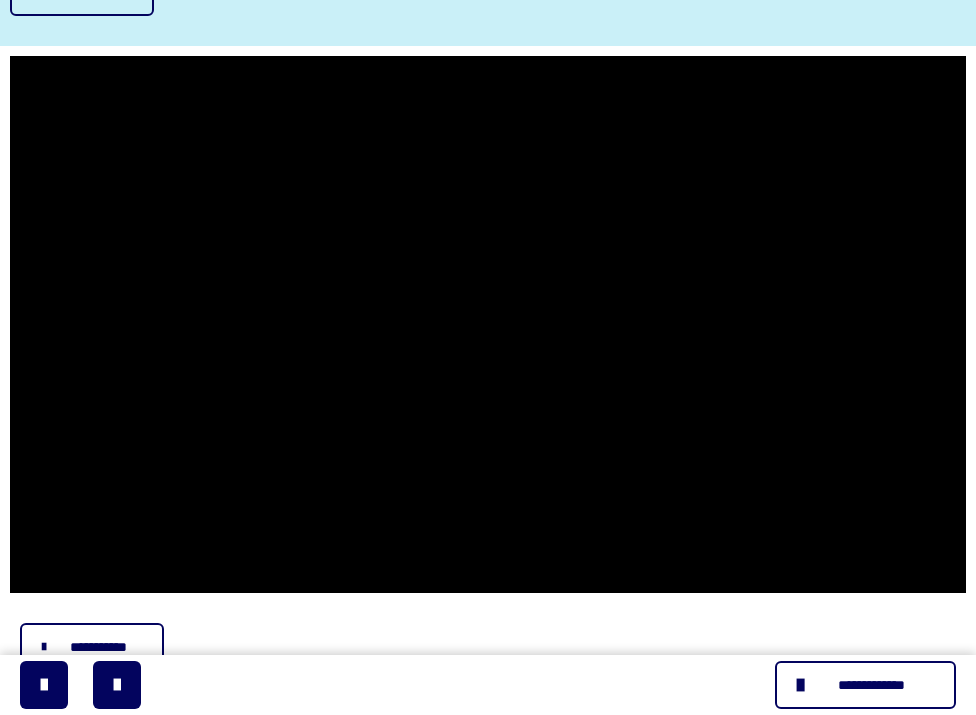 click at bounding box center (488, 325) 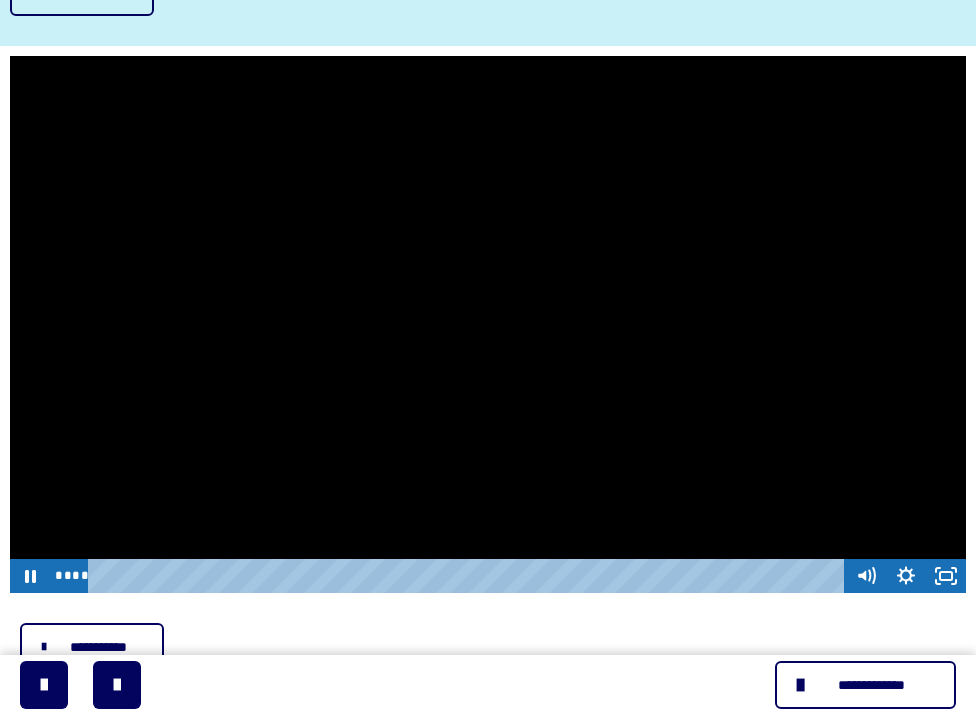 click at bounding box center (488, 325) 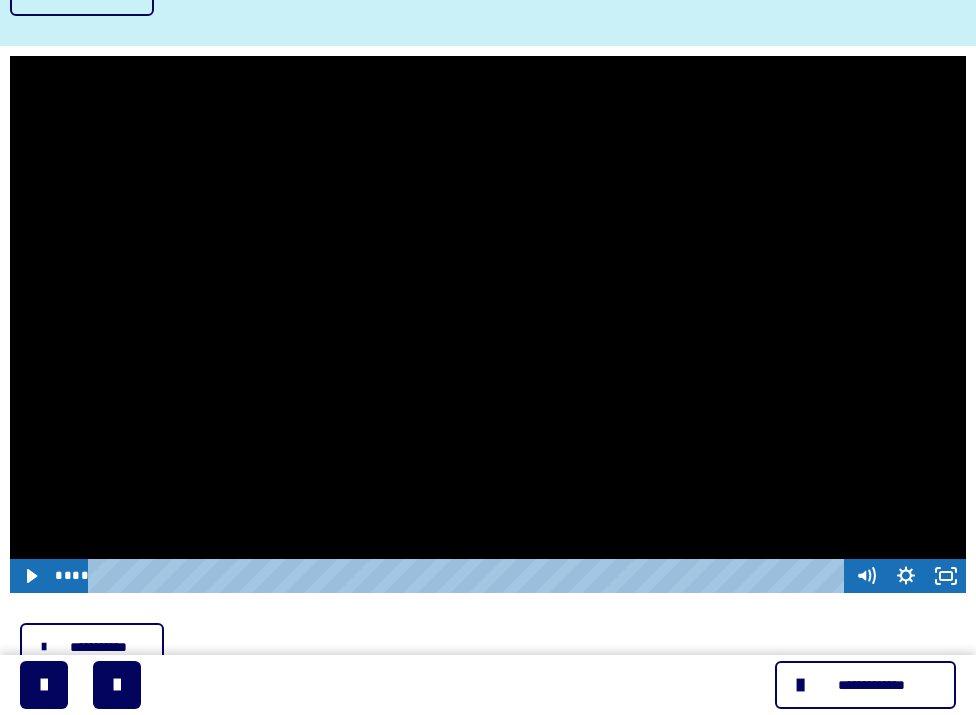 click at bounding box center [488, 325] 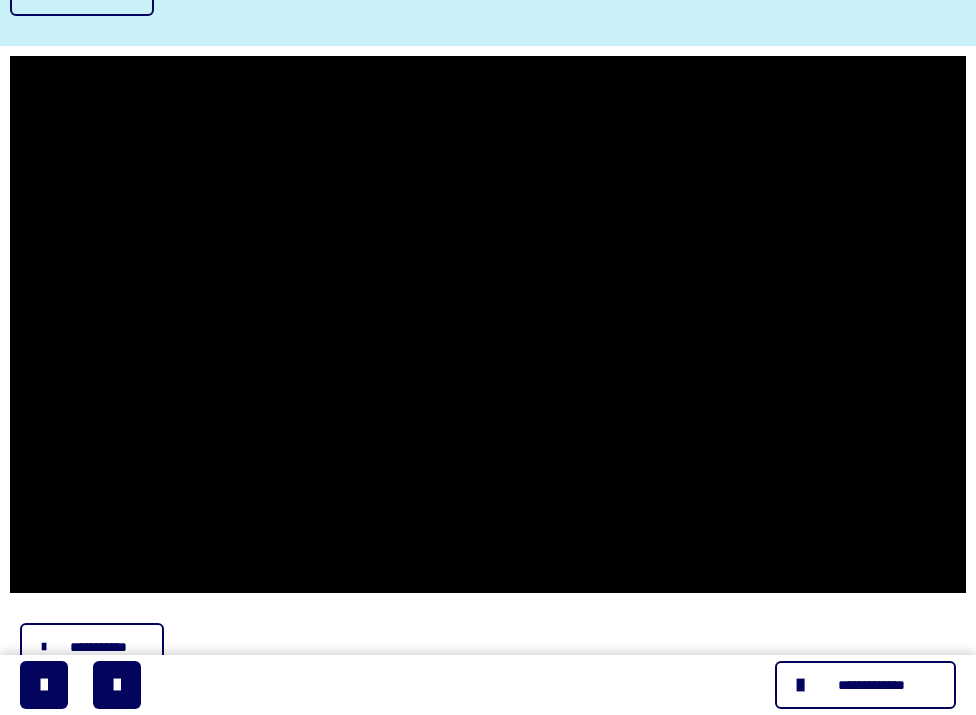 click at bounding box center (488, 325) 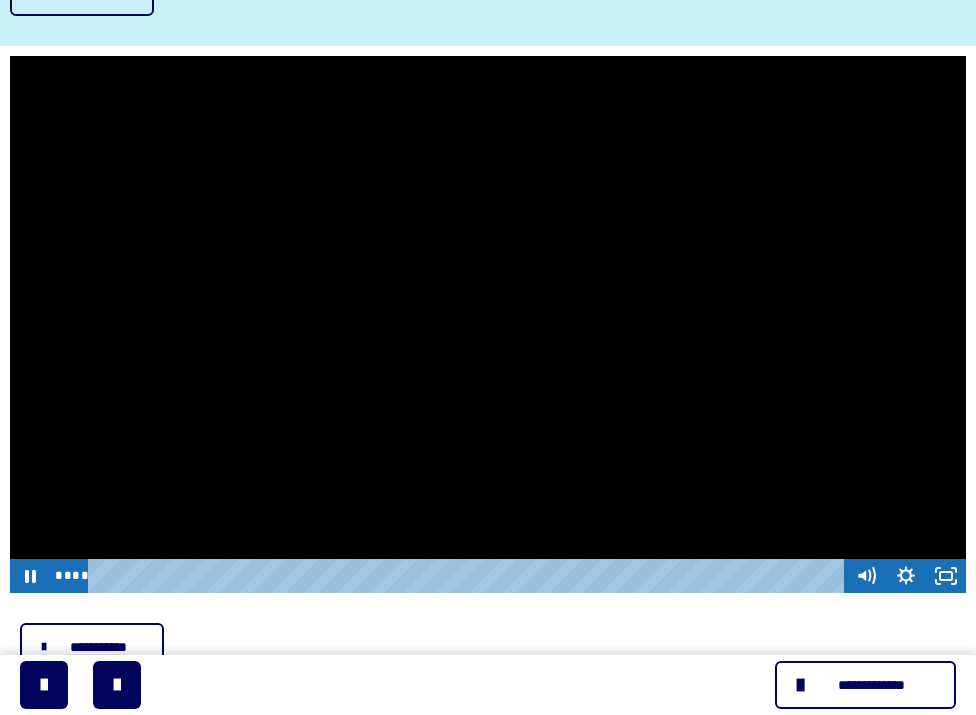 click at bounding box center (488, 325) 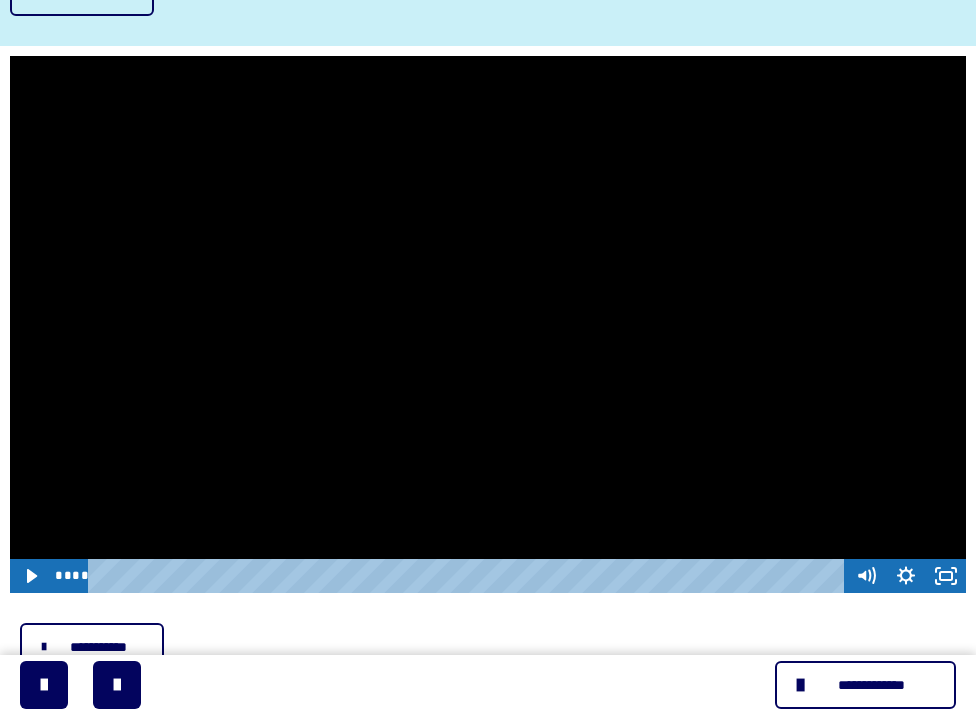 click at bounding box center [488, 325] 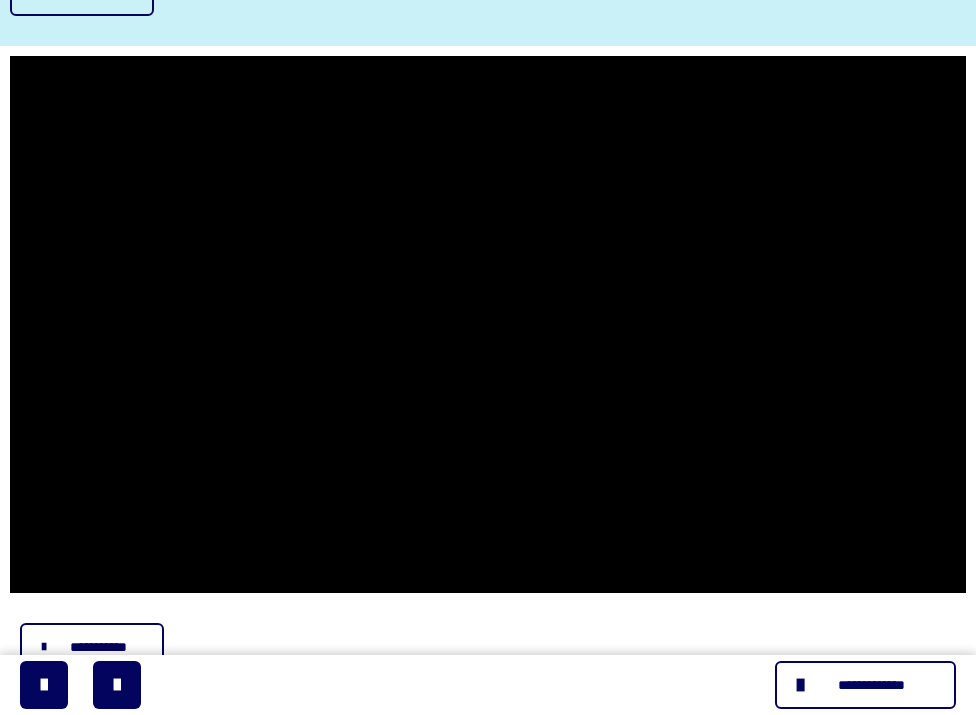 click at bounding box center (488, 325) 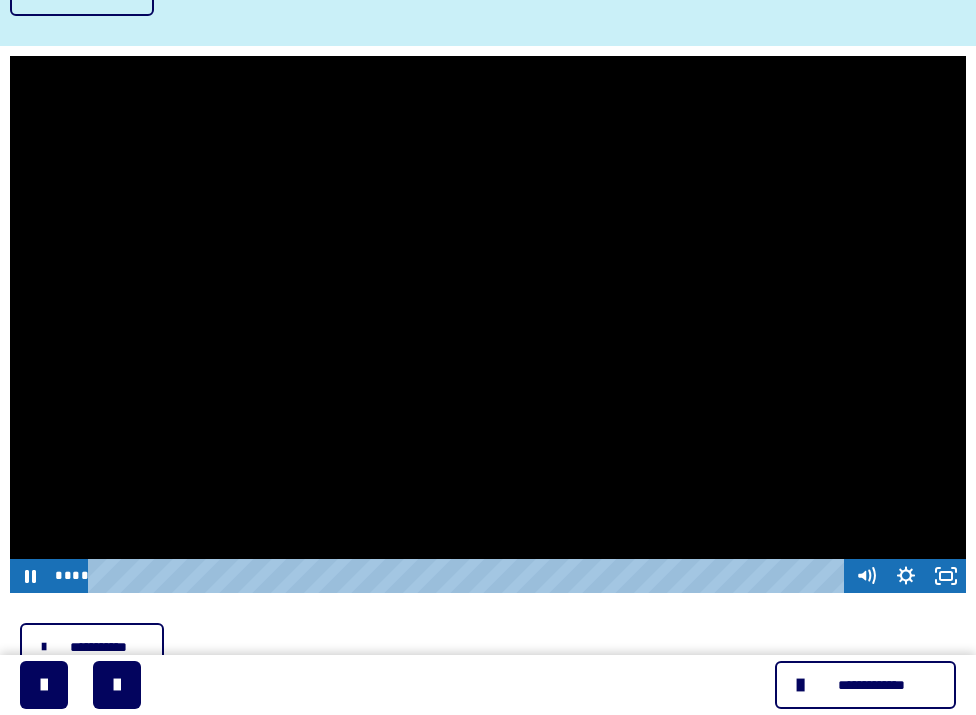 click at bounding box center [488, 325] 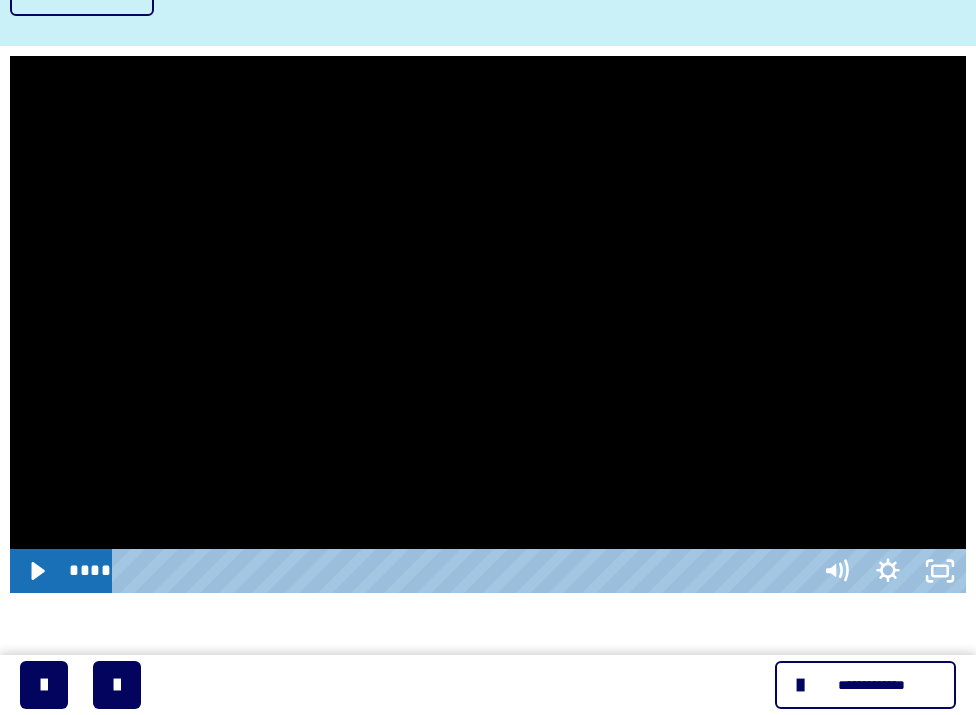 scroll, scrollTop: 503, scrollLeft: 0, axis: vertical 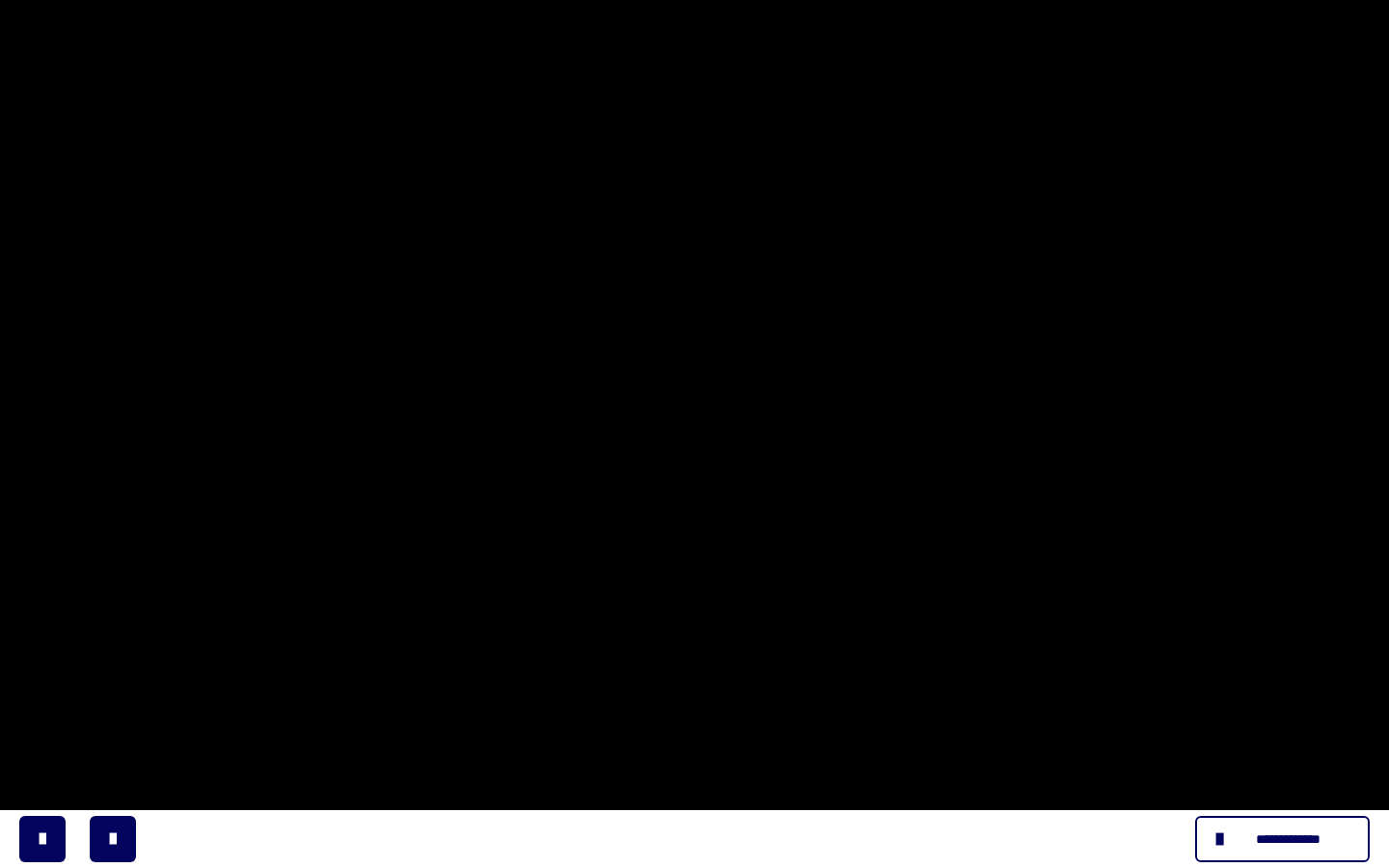 click at bounding box center [694, 434] 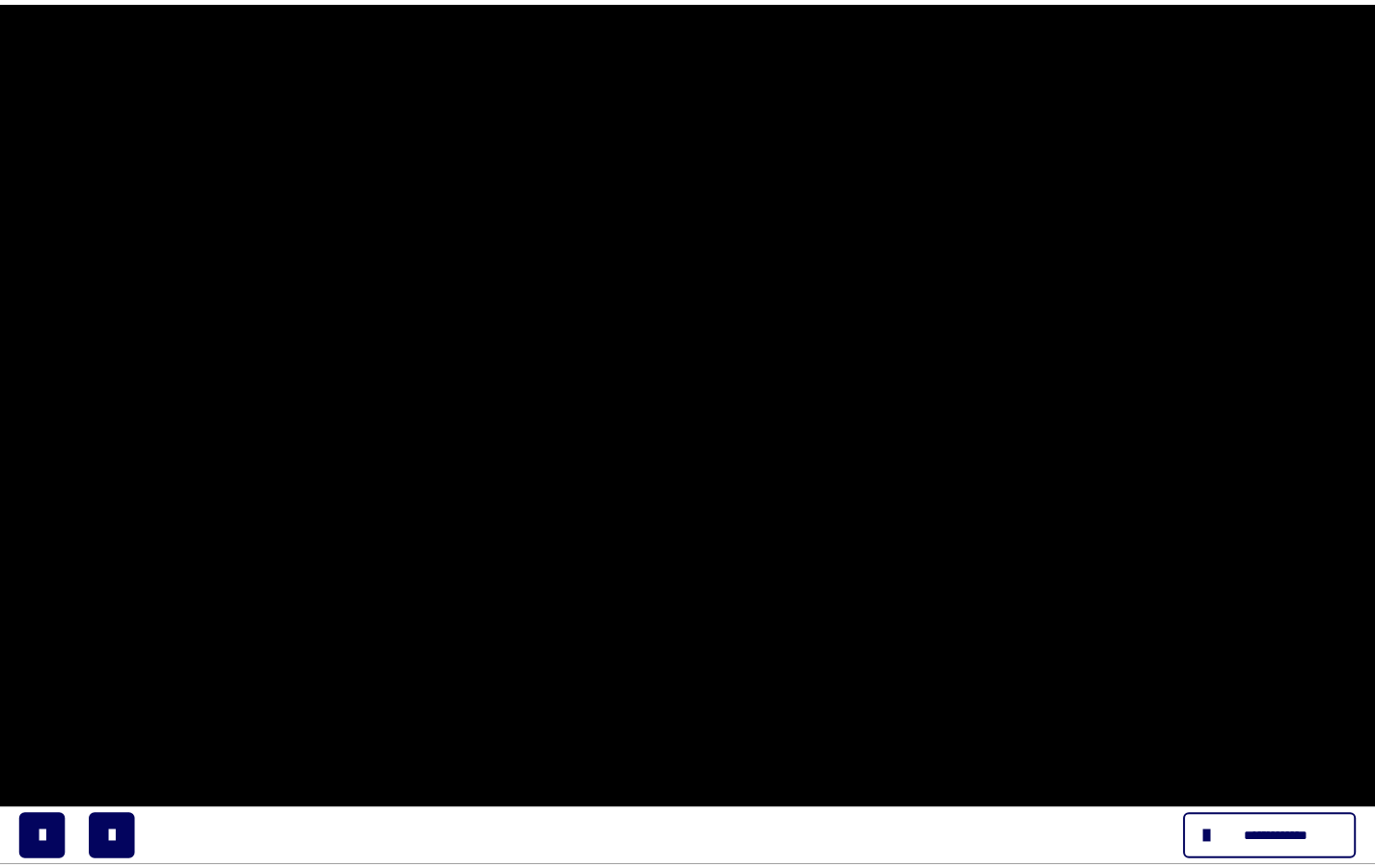 scroll, scrollTop: 0, scrollLeft: 0, axis: both 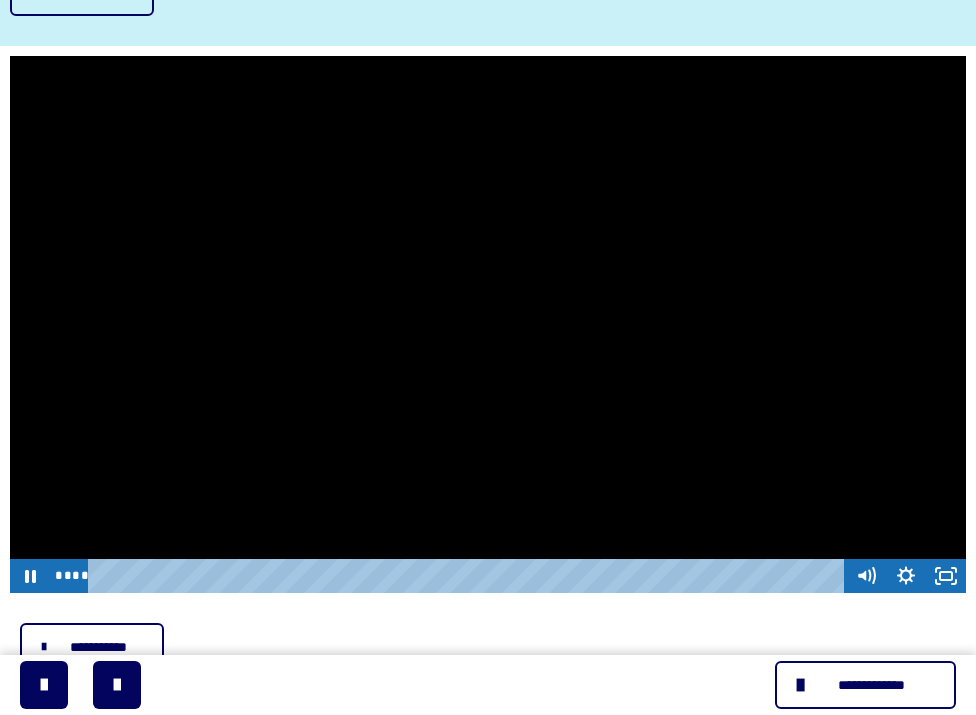 click at bounding box center [488, 325] 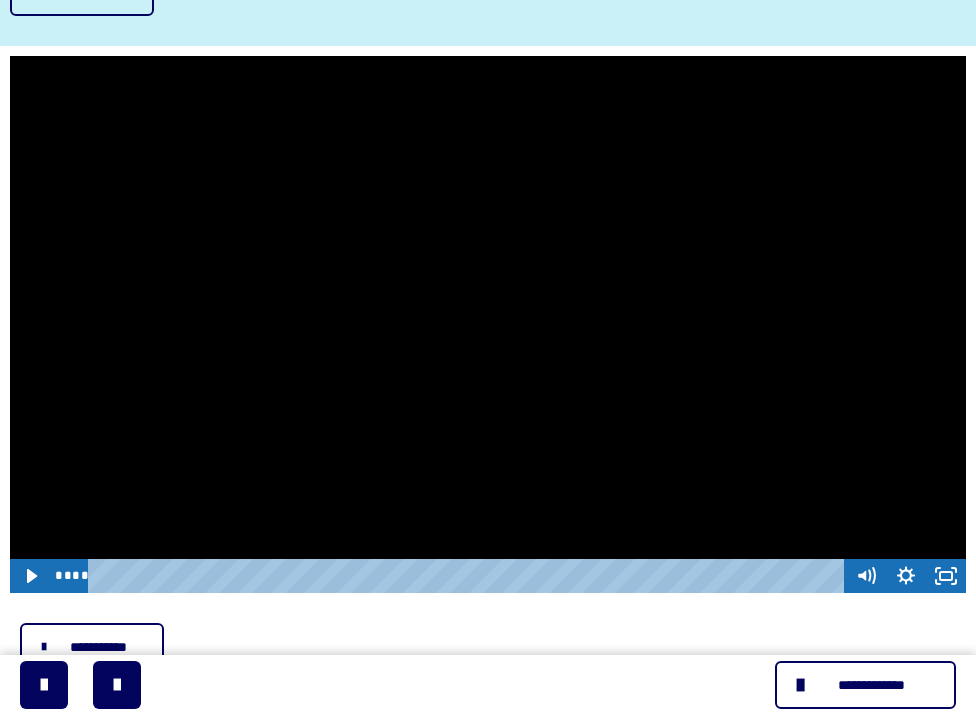 click at bounding box center [488, 325] 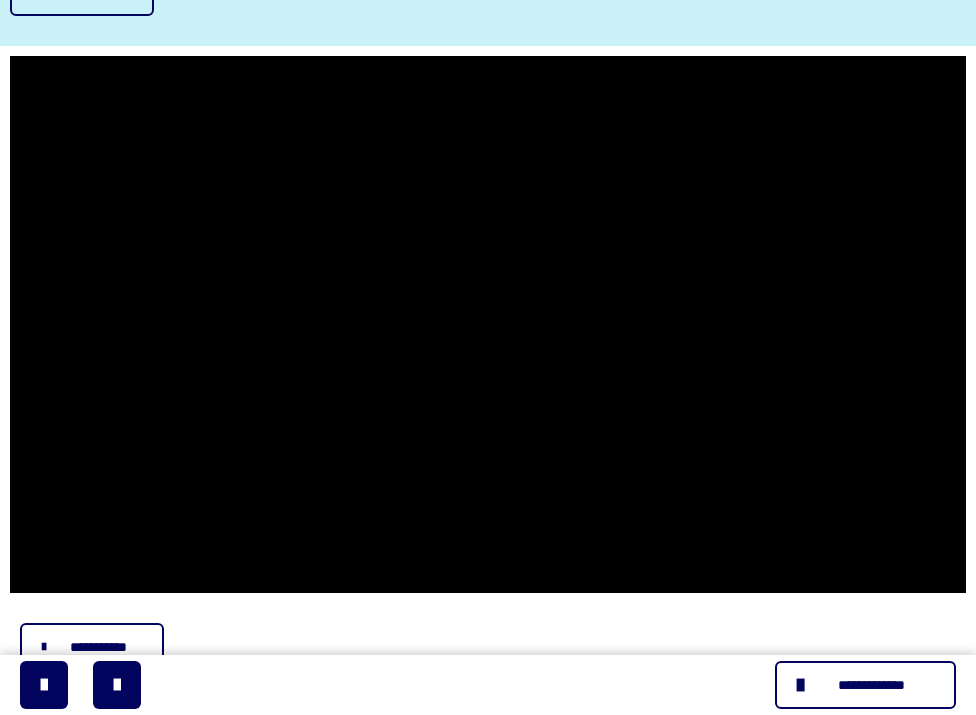 click at bounding box center (10, 56) 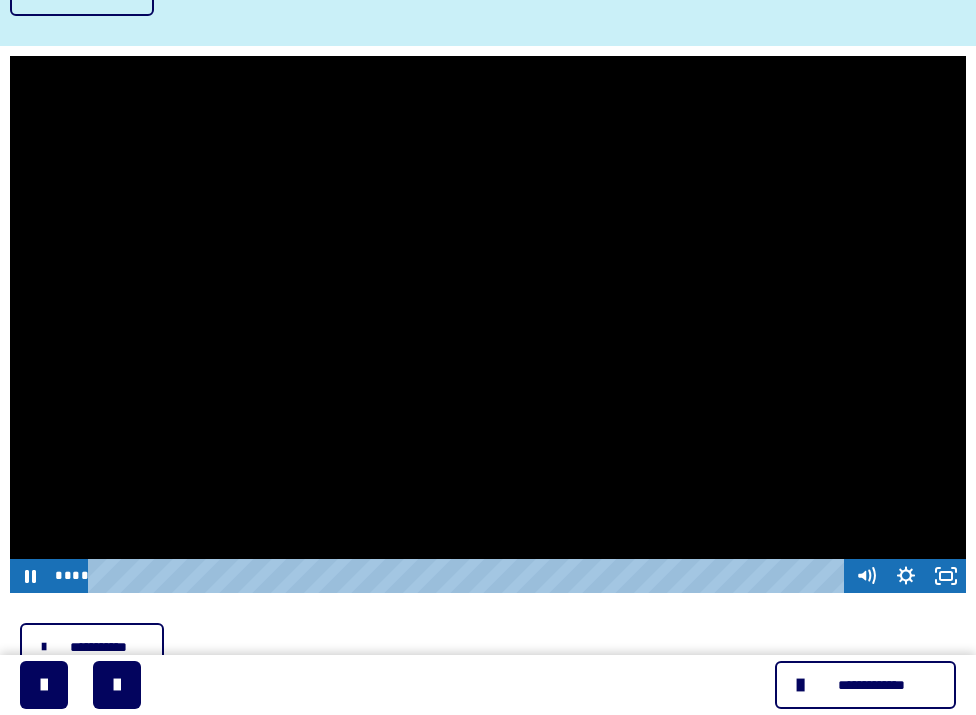 click at bounding box center (488, 325) 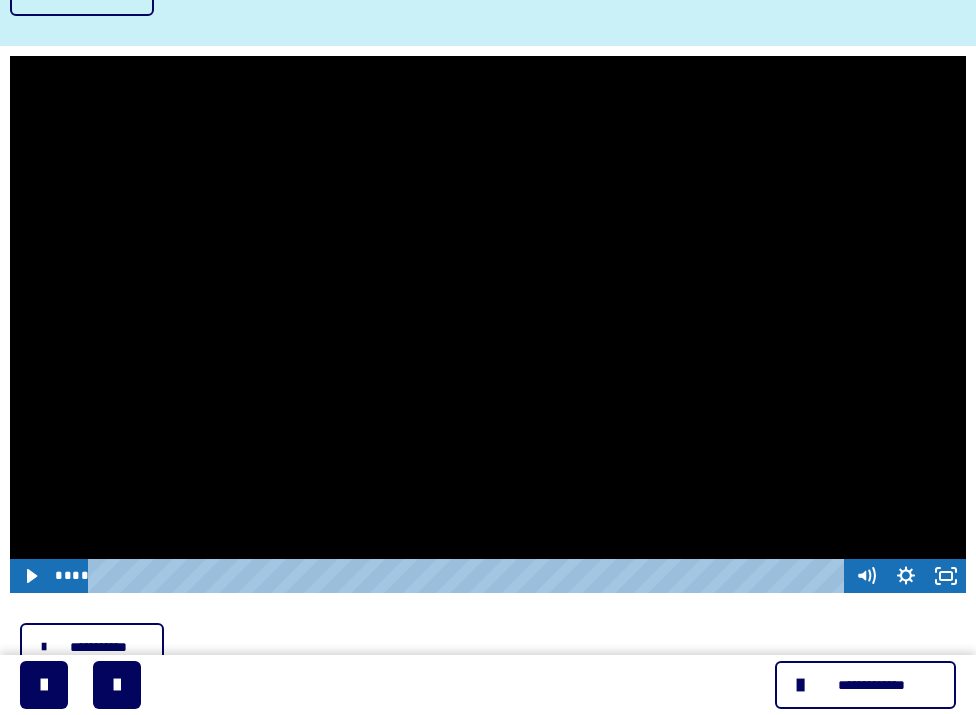 click at bounding box center (488, 325) 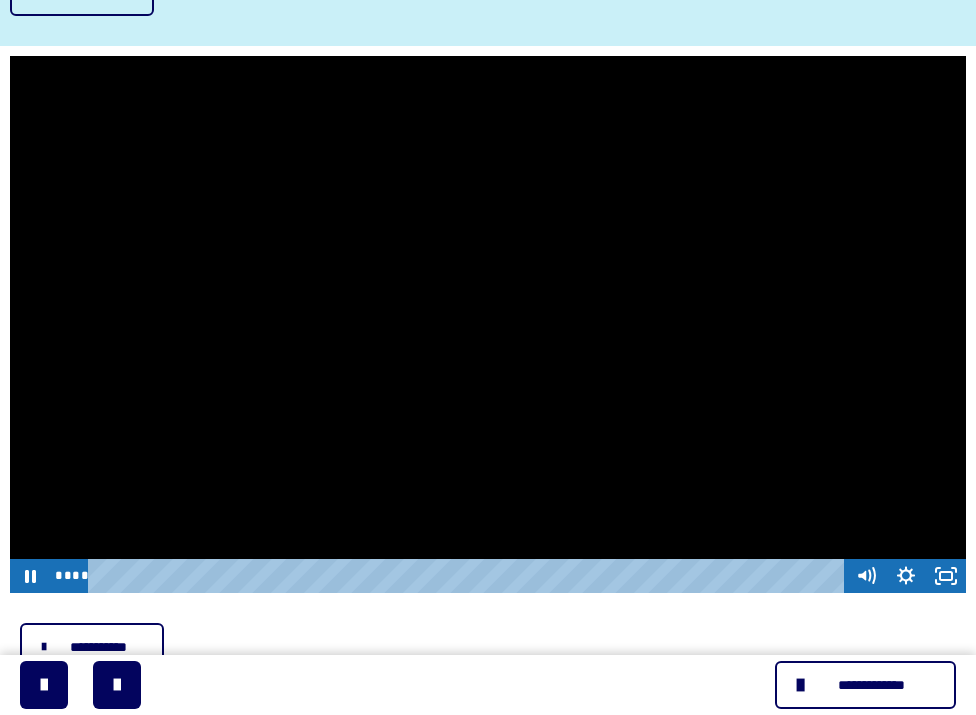 click at bounding box center [488, 325] 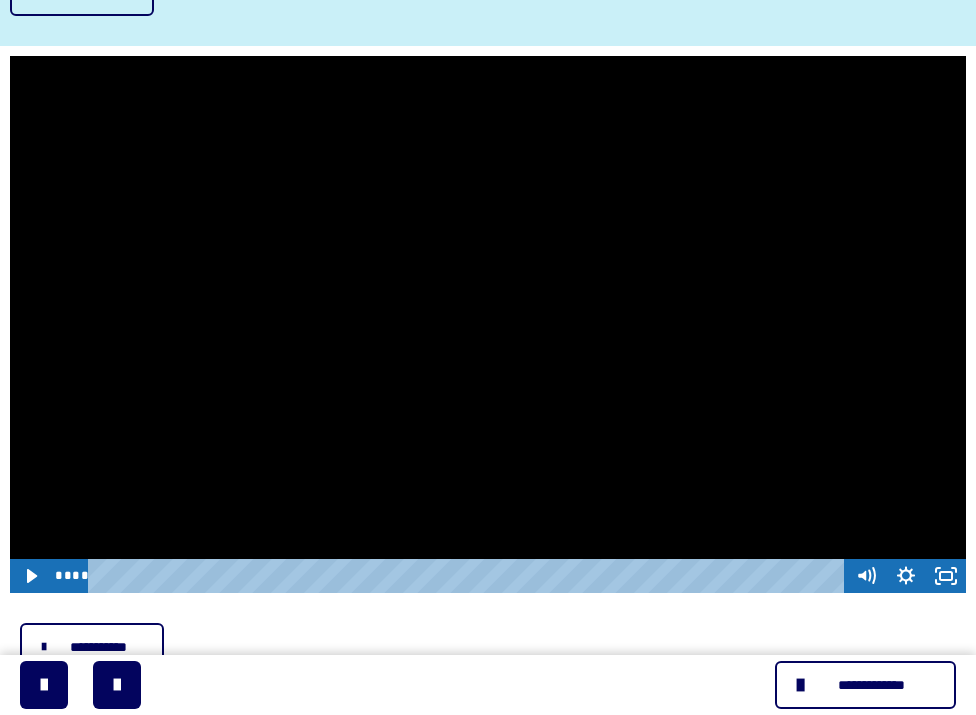click at bounding box center (488, 325) 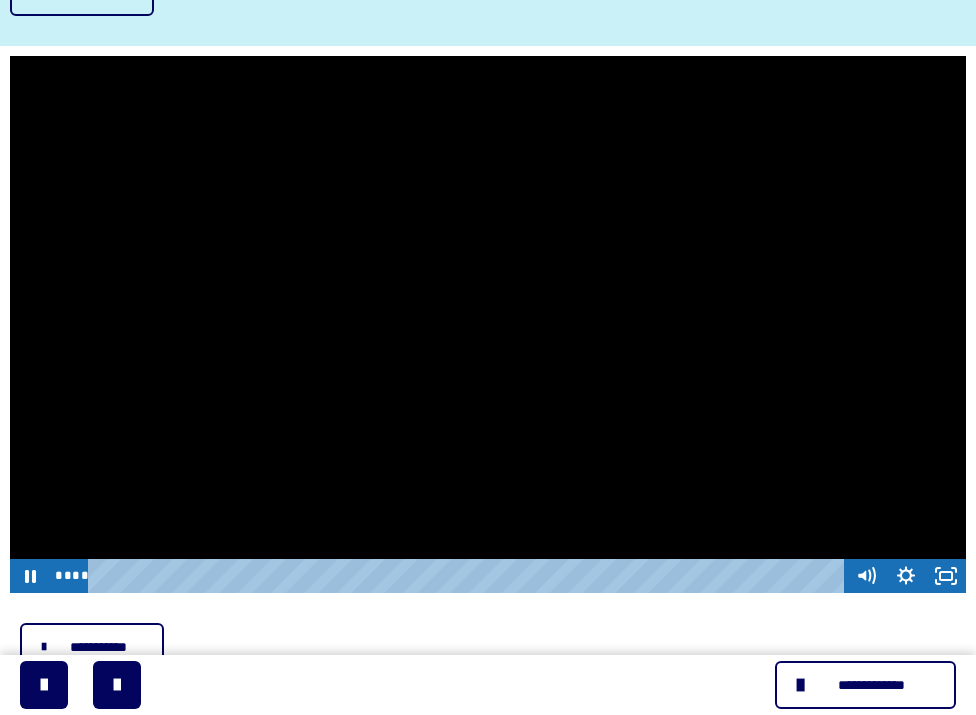 click at bounding box center [488, 325] 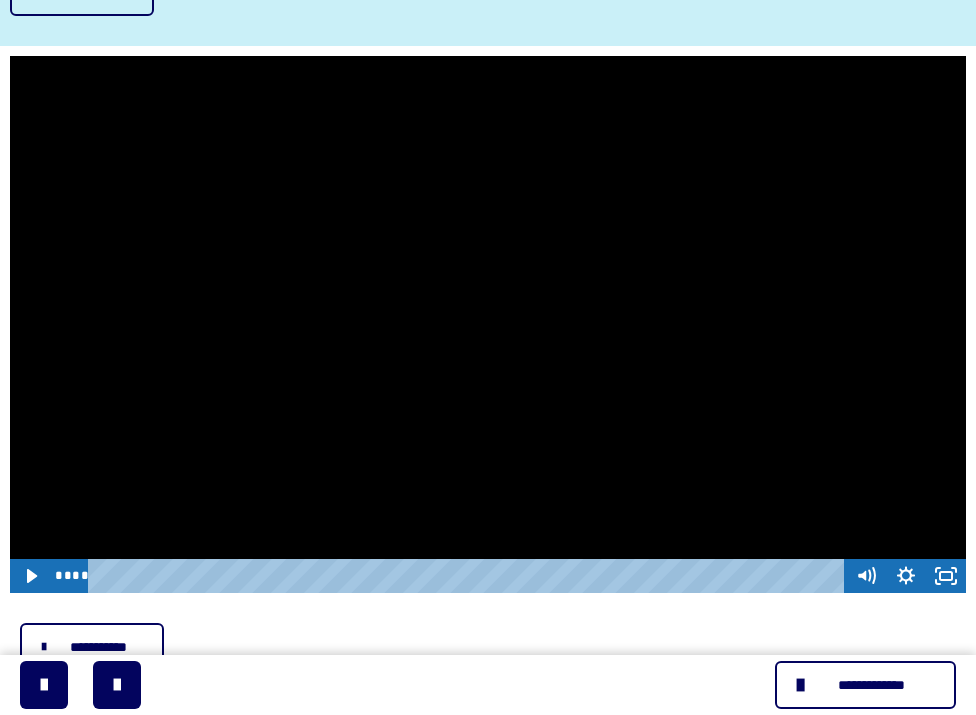 click at bounding box center (488, 325) 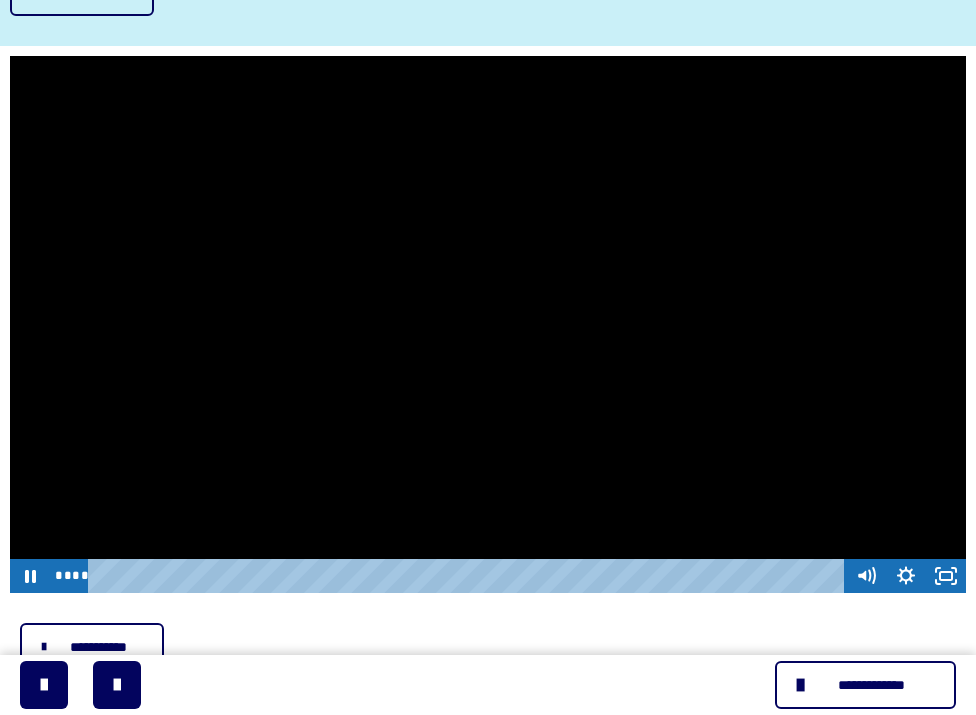 click at bounding box center [488, 325] 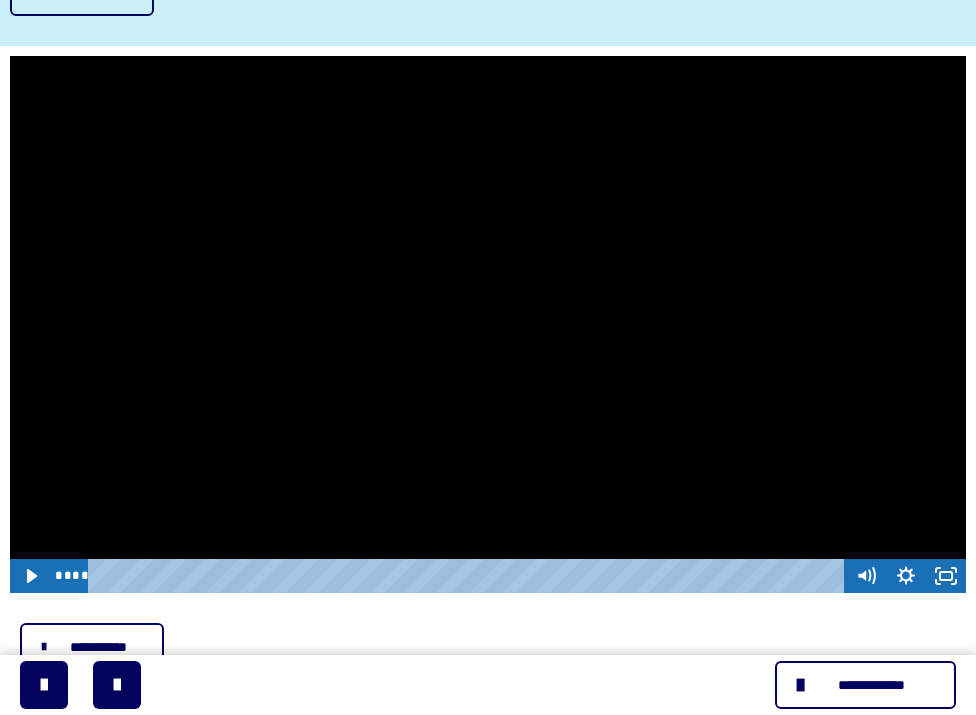 click at bounding box center [488, 325] 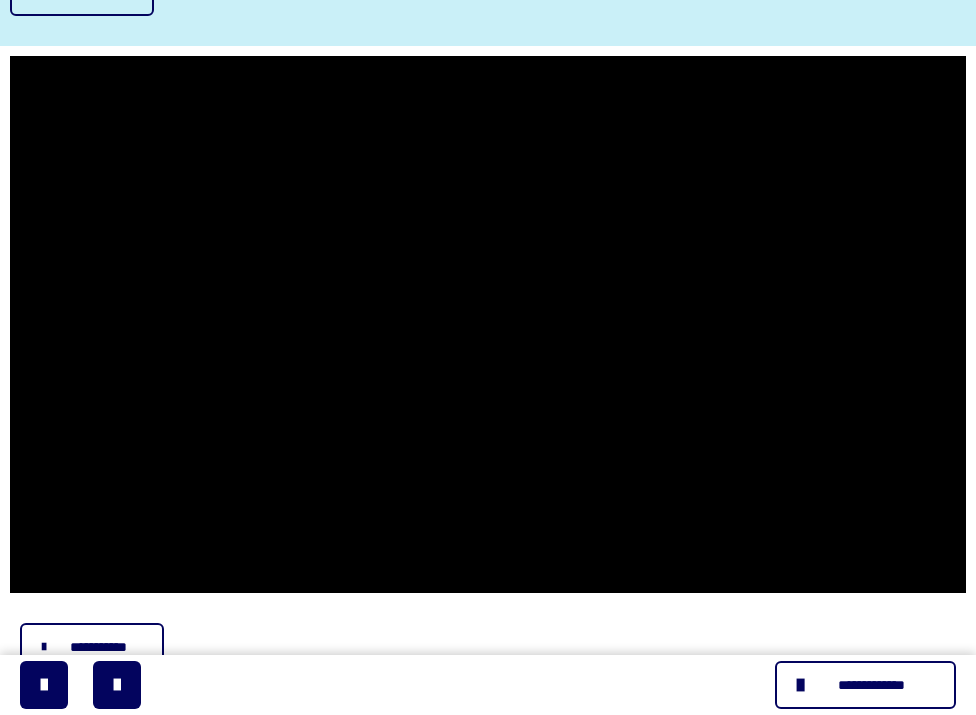 click at bounding box center (488, 325) 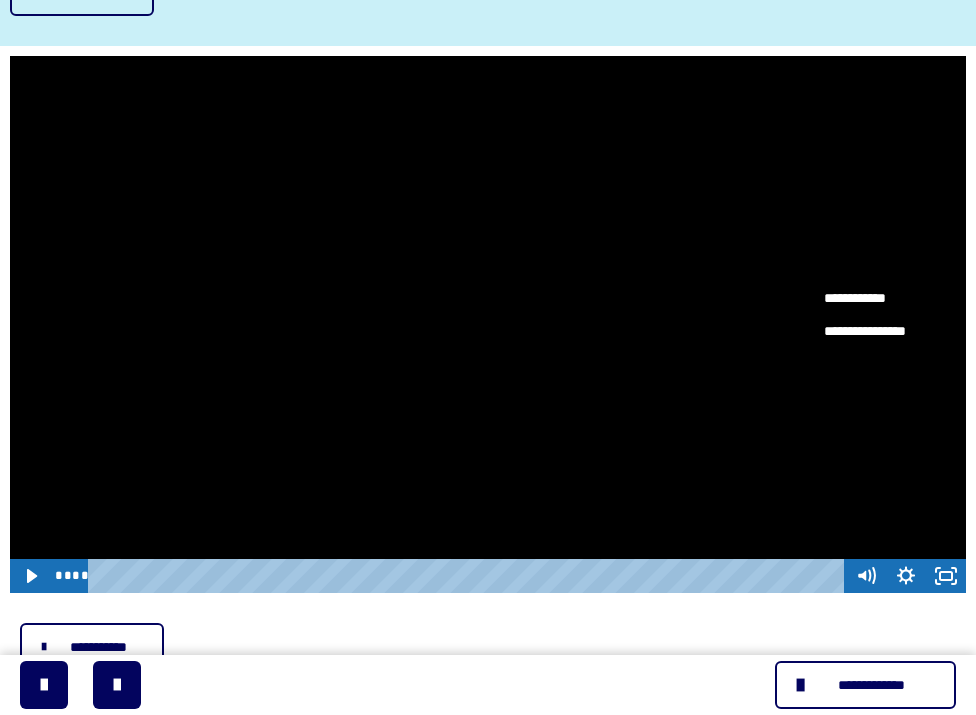 click at bounding box center (488, 325) 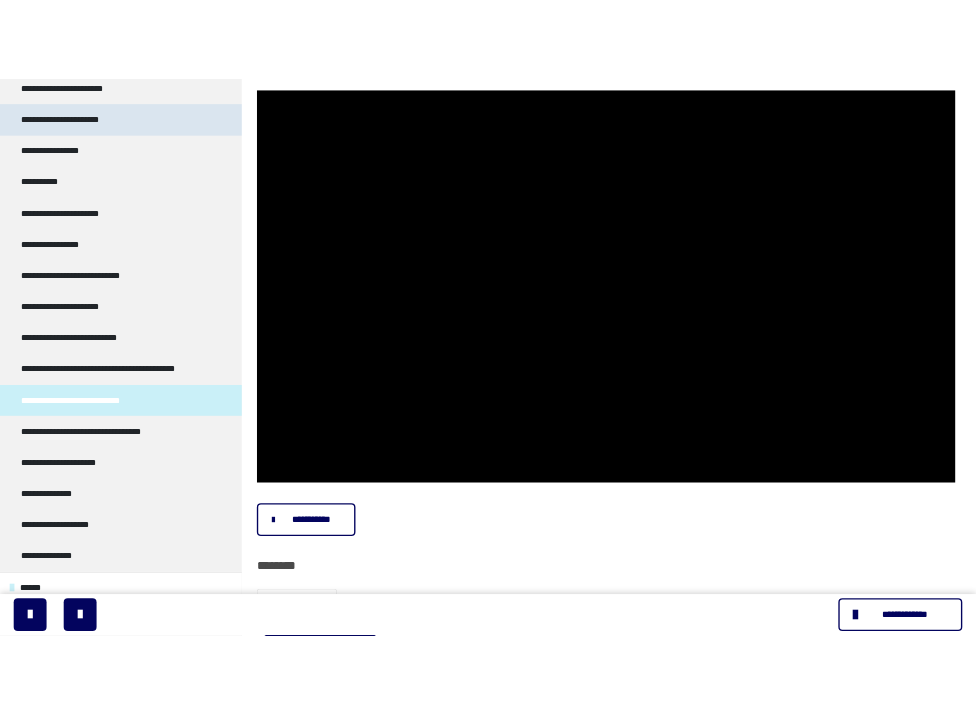 scroll, scrollTop: 524, scrollLeft: 0, axis: vertical 